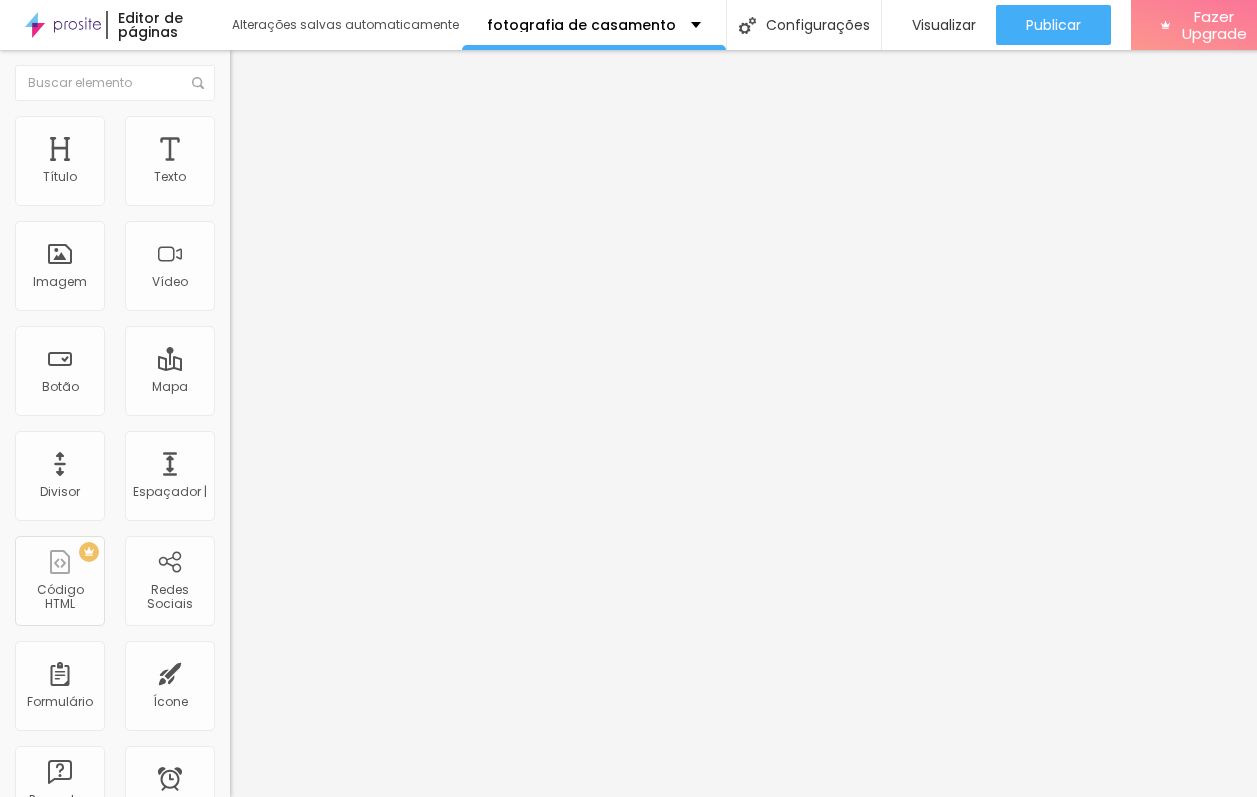 scroll, scrollTop: 0, scrollLeft: 0, axis: both 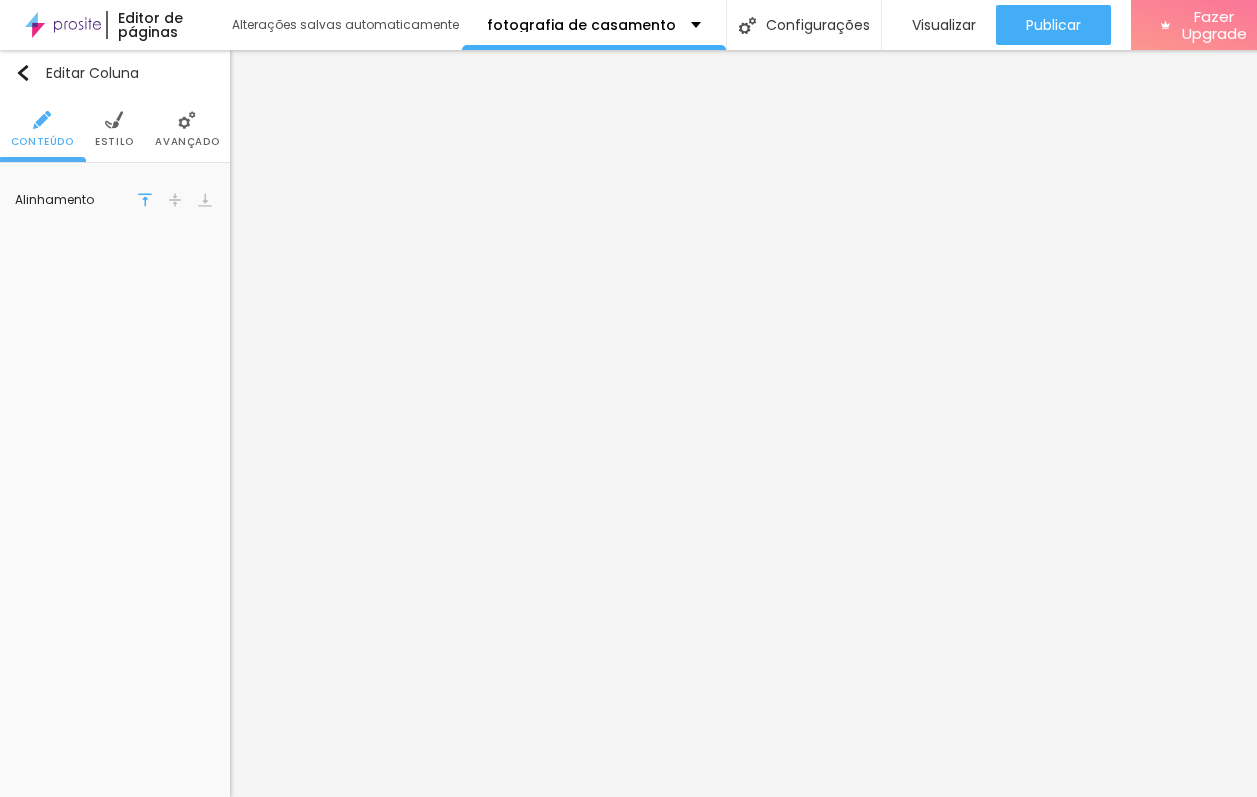drag, startPoint x: 1267, startPoint y: 486, endPoint x: 110, endPoint y: 449, distance: 1157.5914 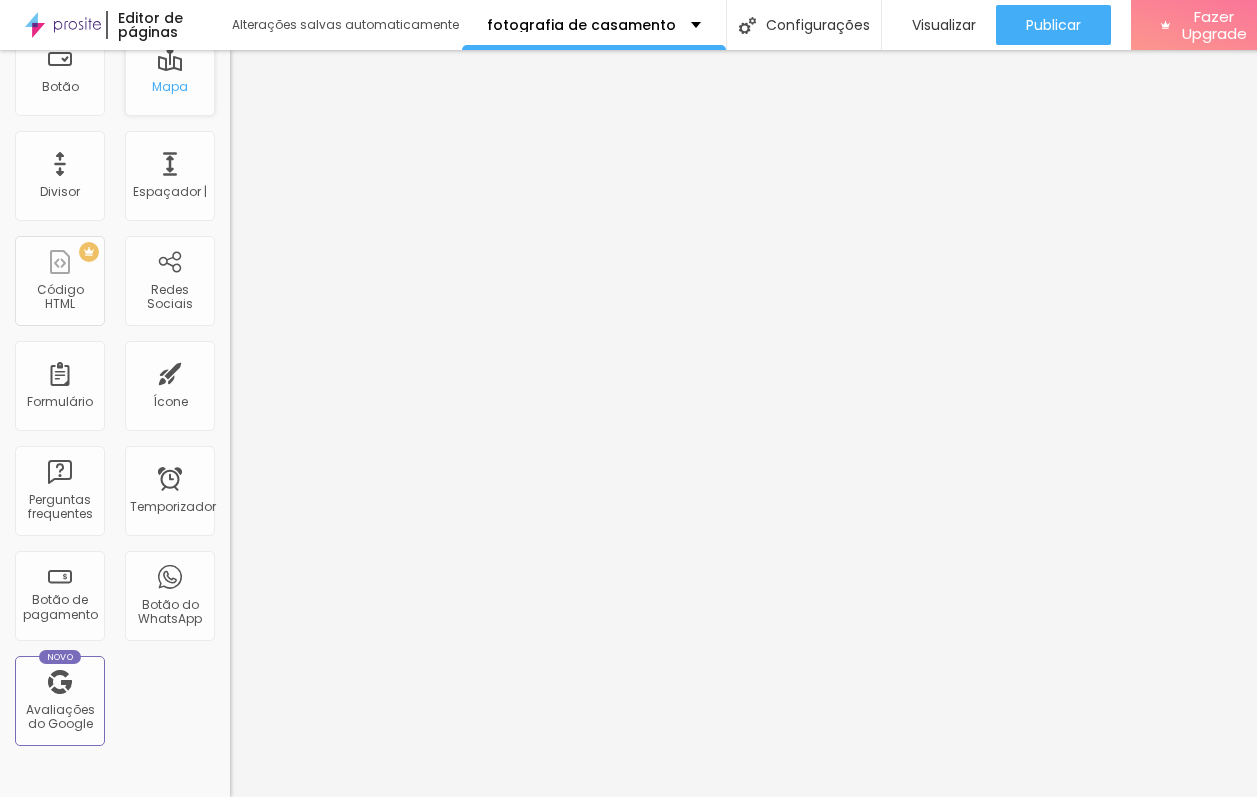 scroll, scrollTop: 400, scrollLeft: 0, axis: vertical 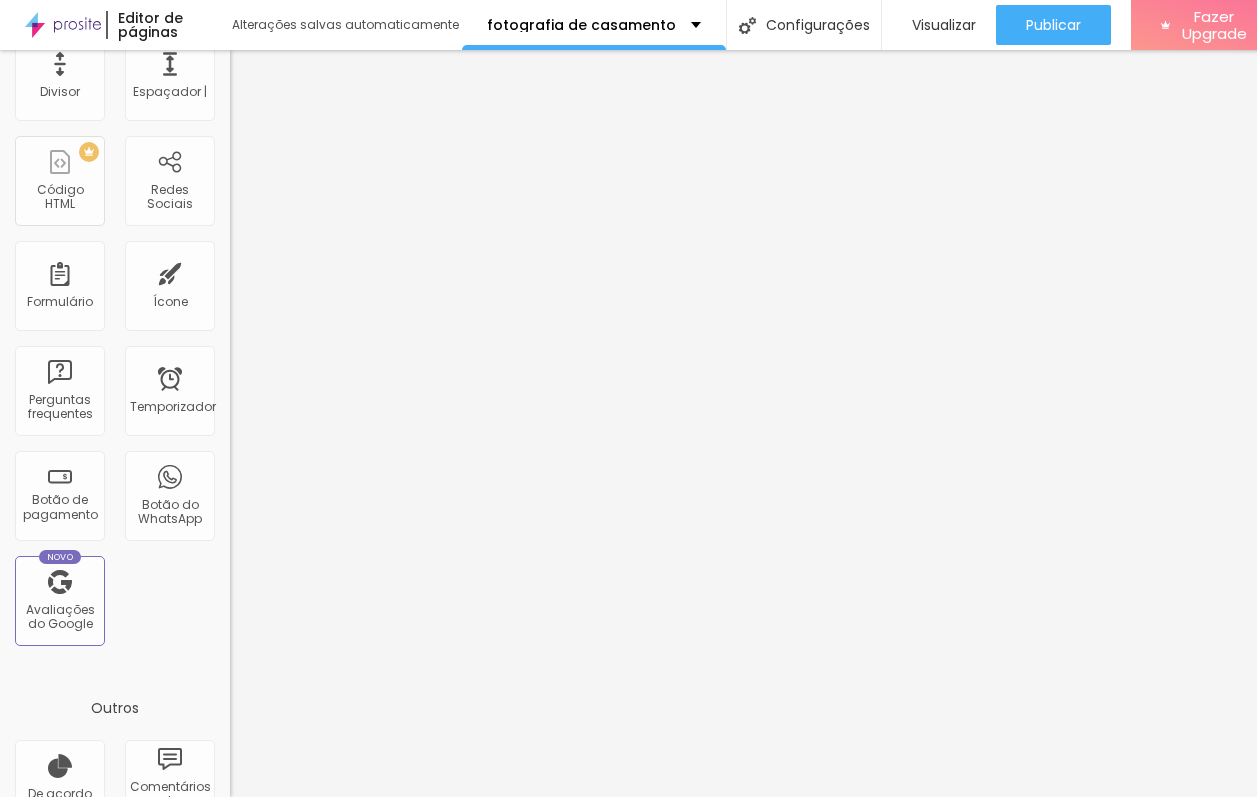 click at bounding box center [628, 809] 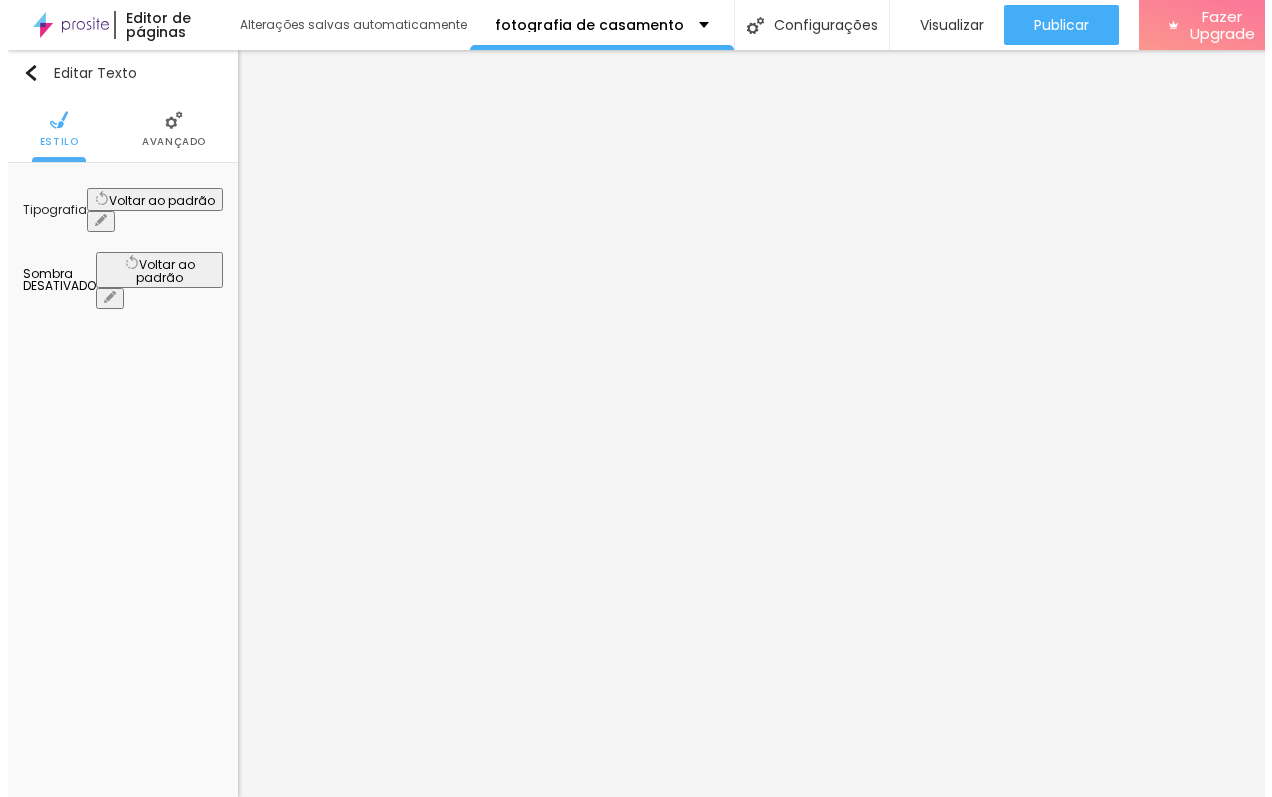 scroll, scrollTop: 0, scrollLeft: 0, axis: both 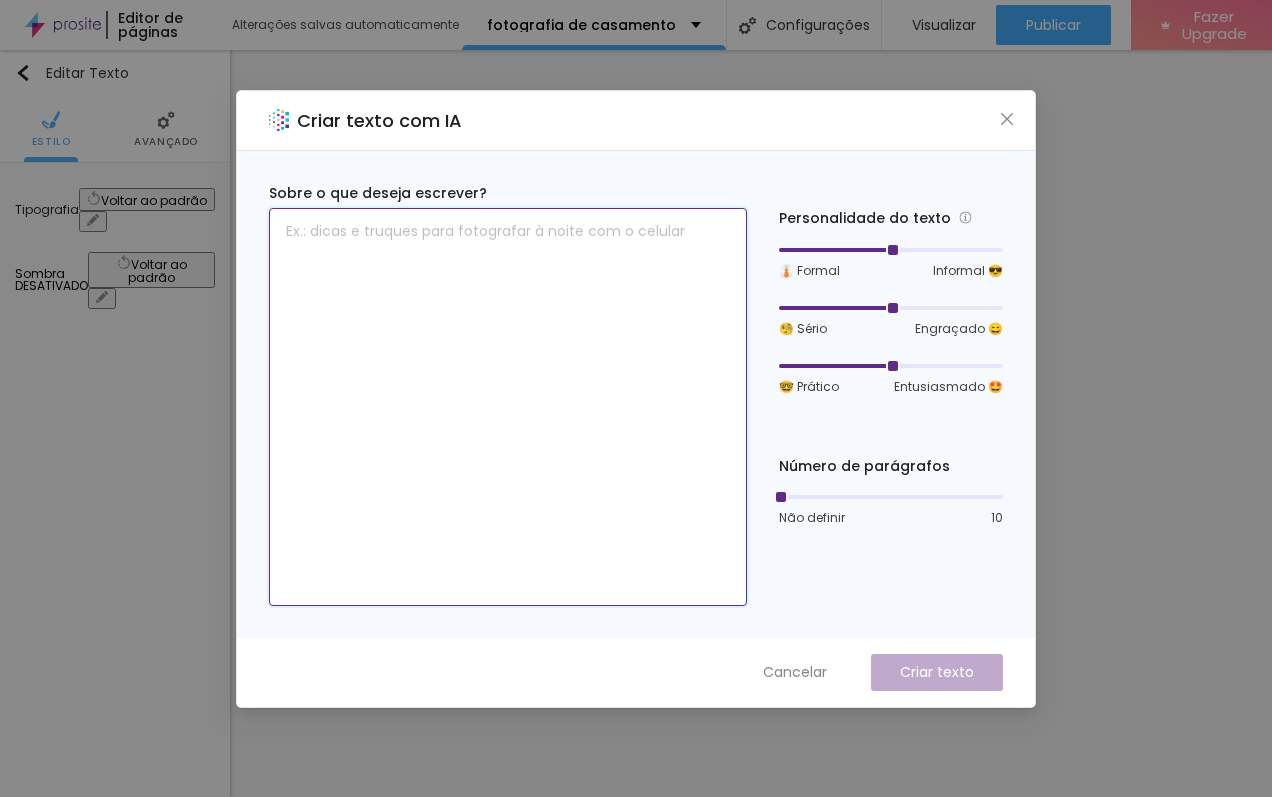 click at bounding box center [508, 407] 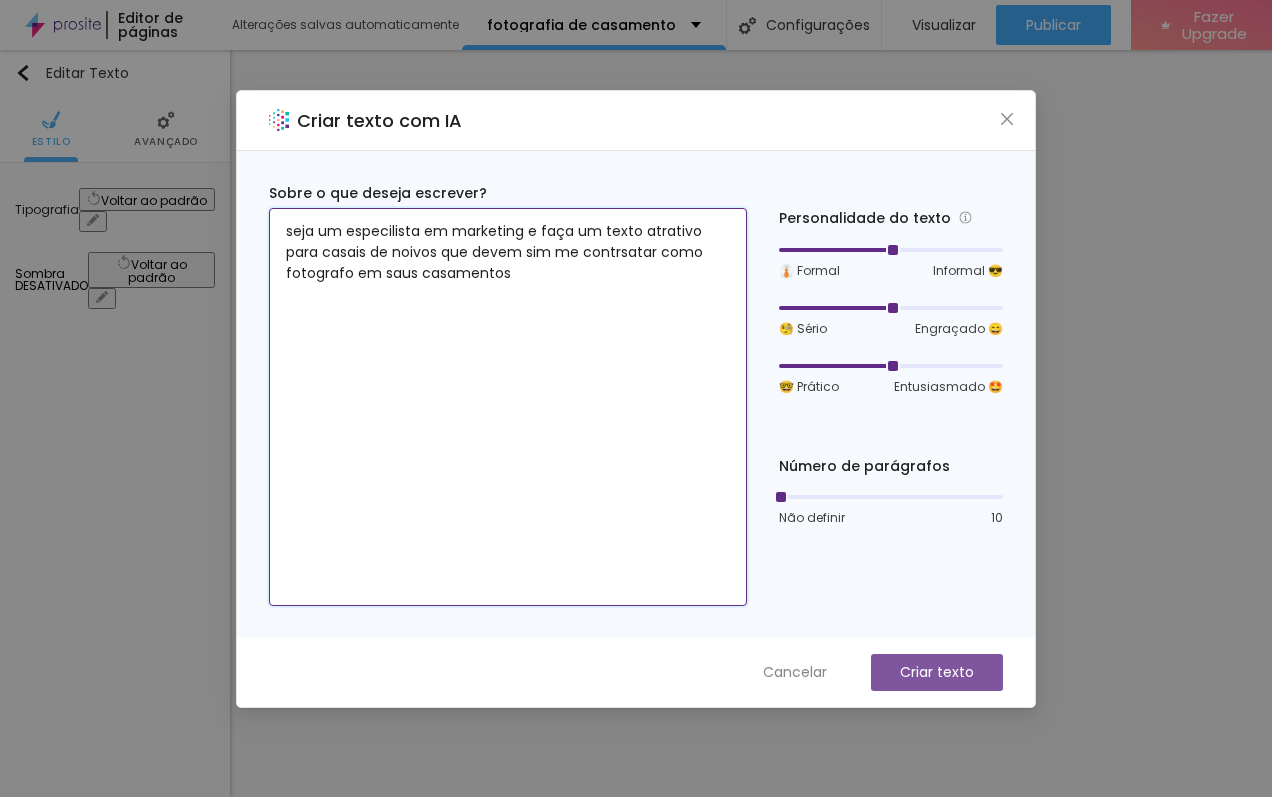 type on "seja um especilista em marketing e faça um texto atrativo para casais de noivos que devem sim me contrsatar como fotografo em saus casamentos" 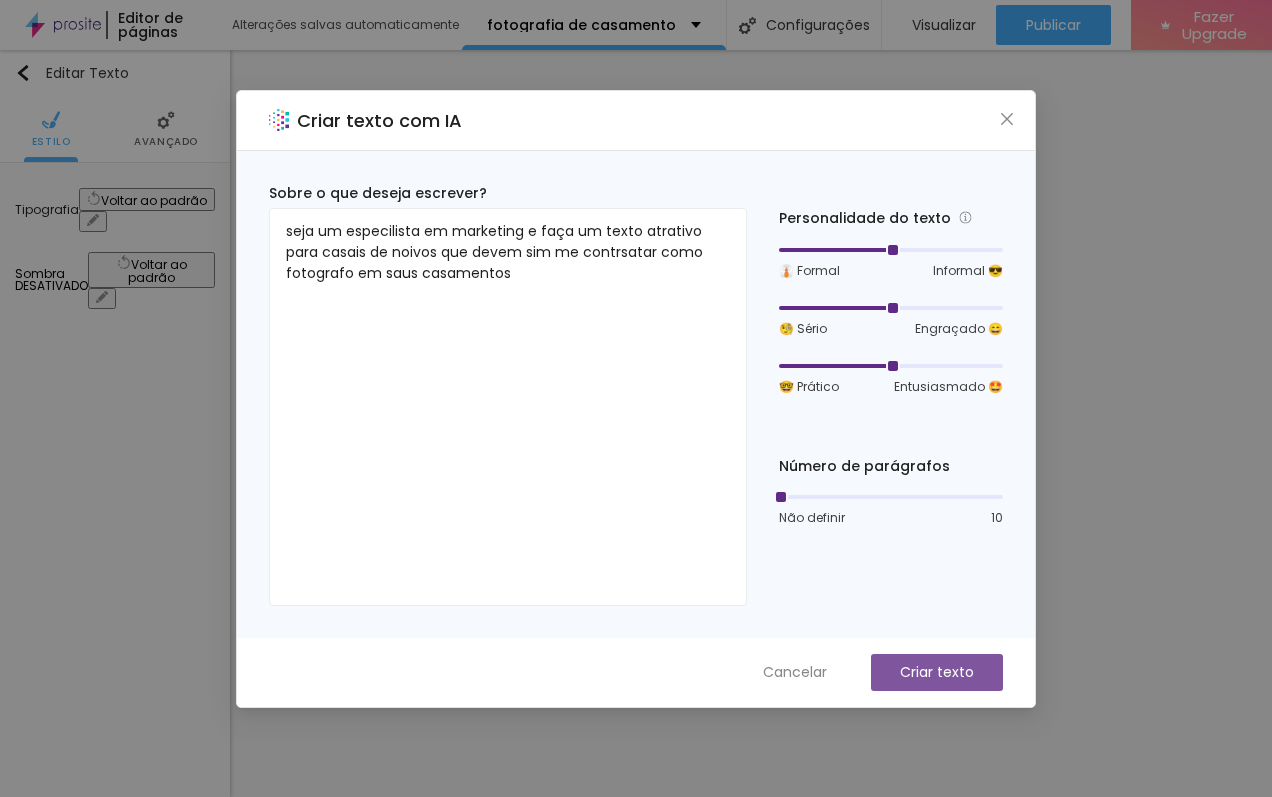 click on "Criar texto" at bounding box center (937, 672) 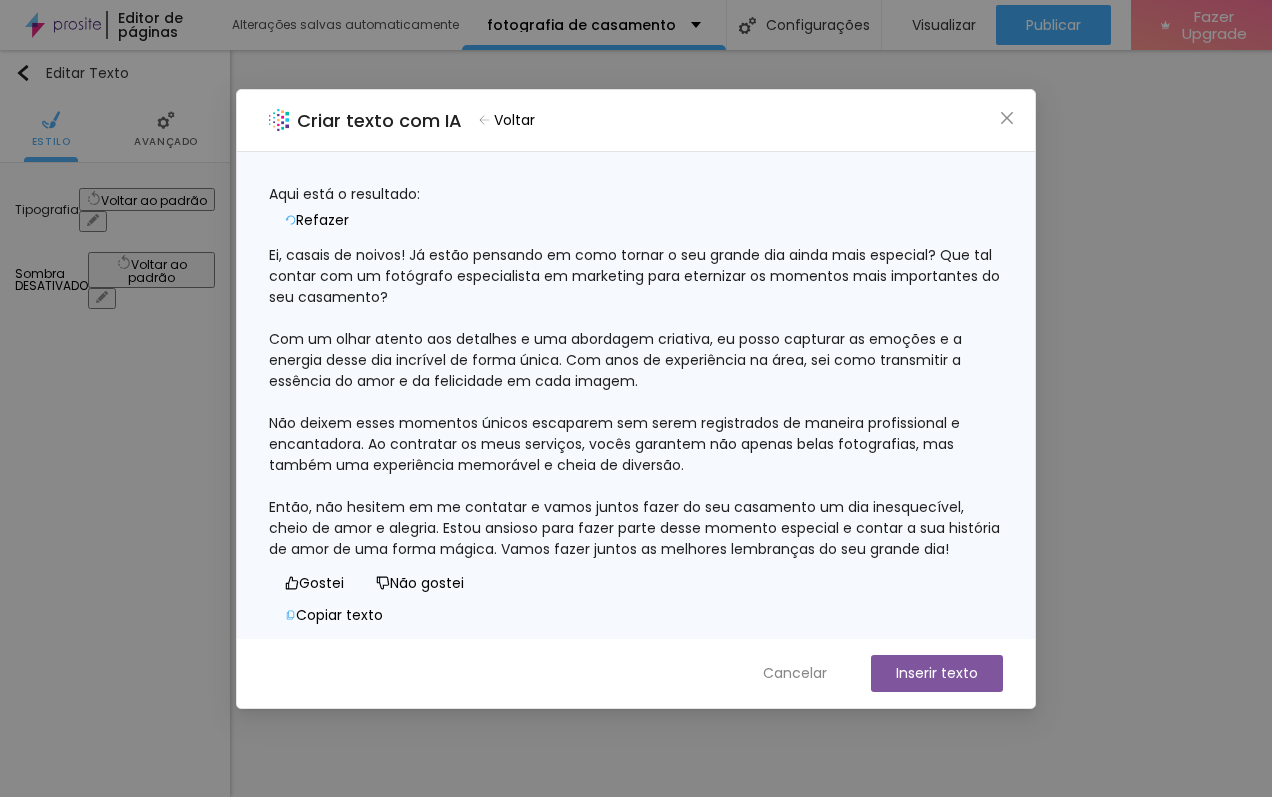 scroll, scrollTop: 61, scrollLeft: 0, axis: vertical 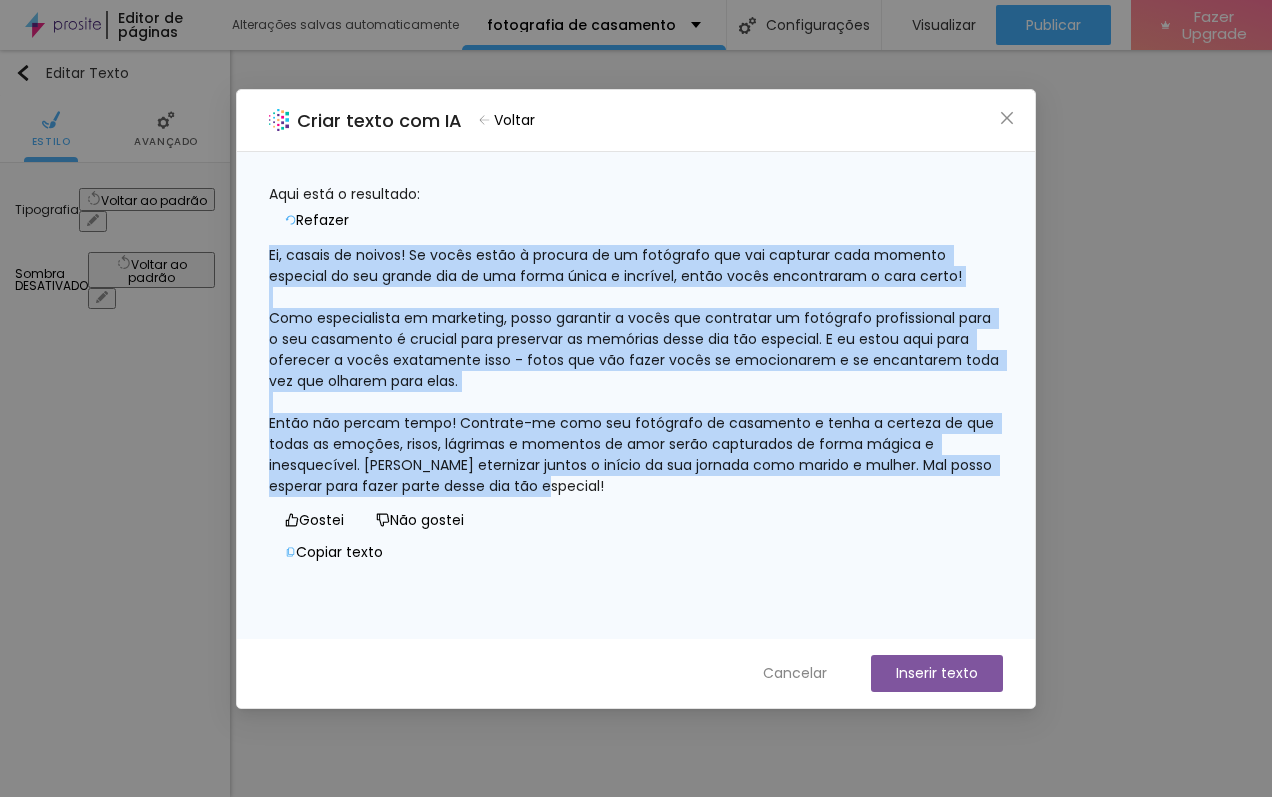 drag, startPoint x: 643, startPoint y: 496, endPoint x: 291, endPoint y: 250, distance: 429.4415 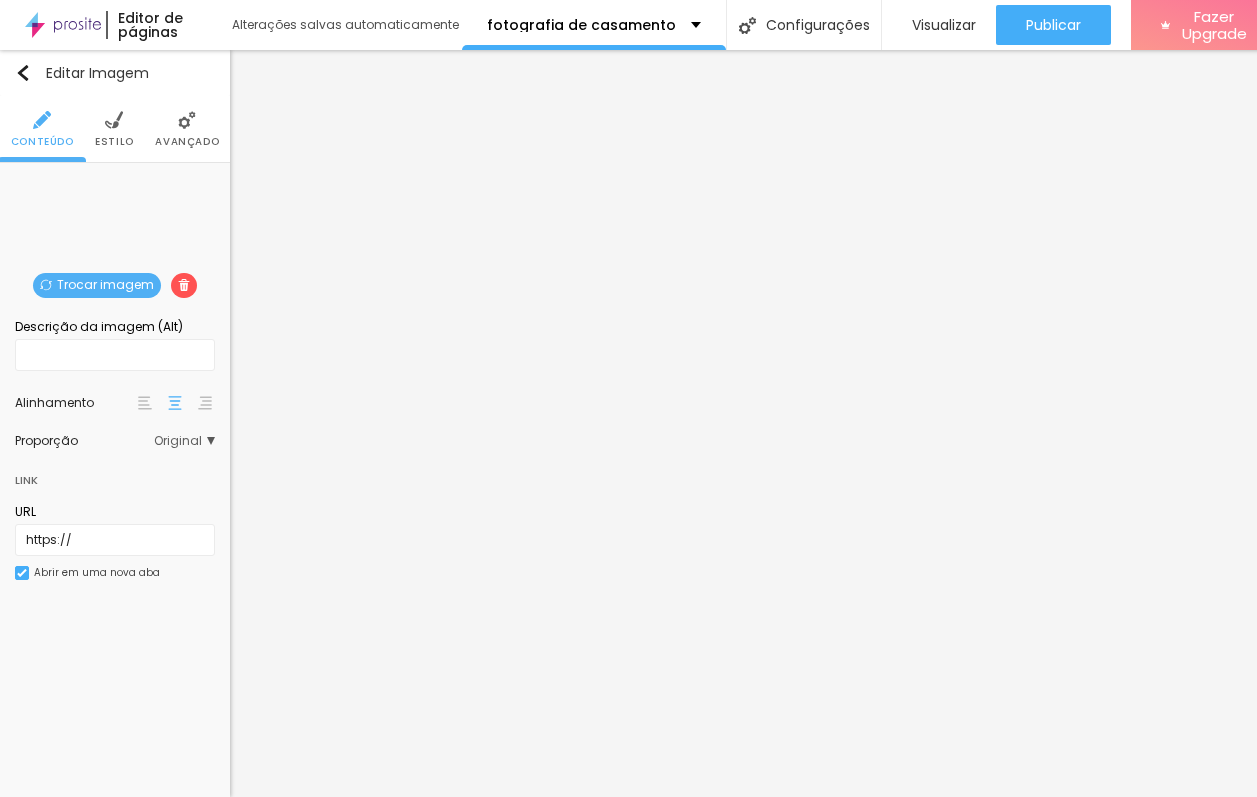 click on "Editar Imagem Conteúdo Estilo Avançado Trocar imagem Descrição da imagem (Alt) Alinhamento Proporção  Original Cinema 16:9 Padrão 4:3 Quadrado 1:1 Original Link URL https:// Abrir em uma nova aba" at bounding box center (115, 423) 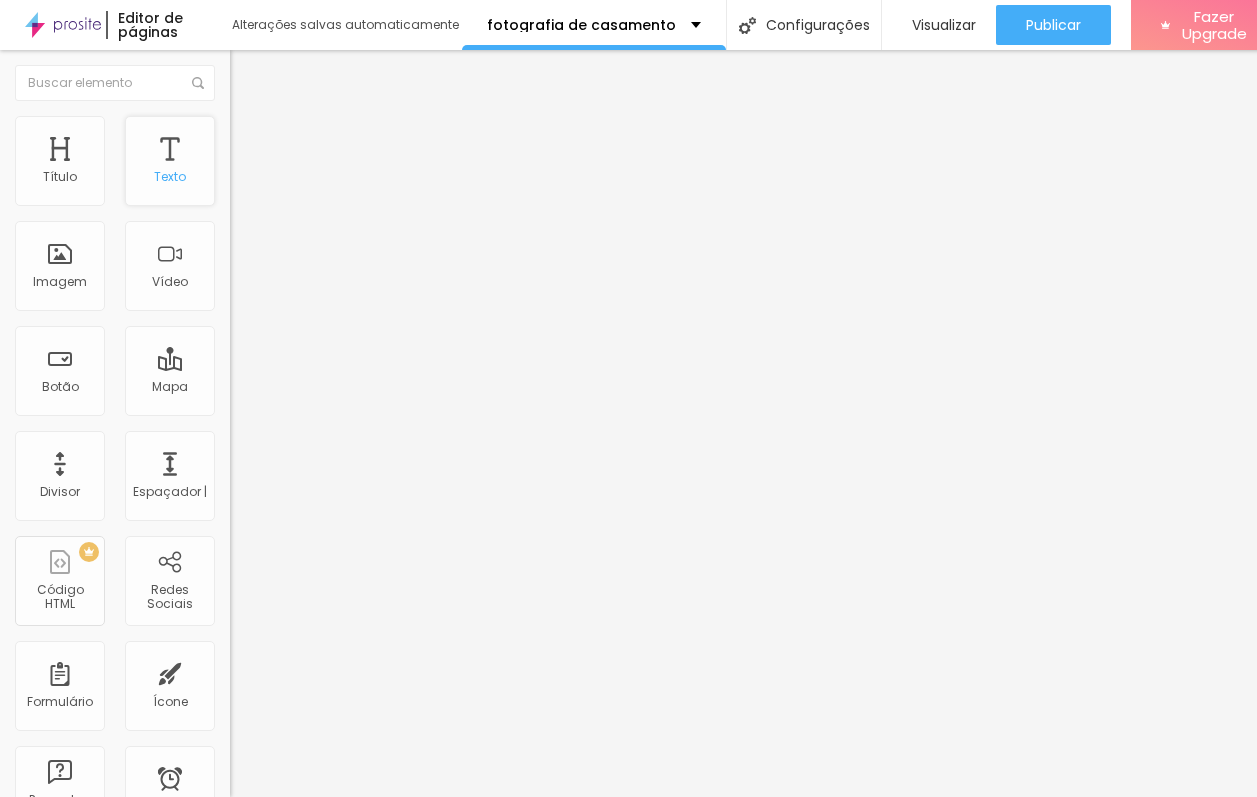 click on "Texto" at bounding box center [170, 177] 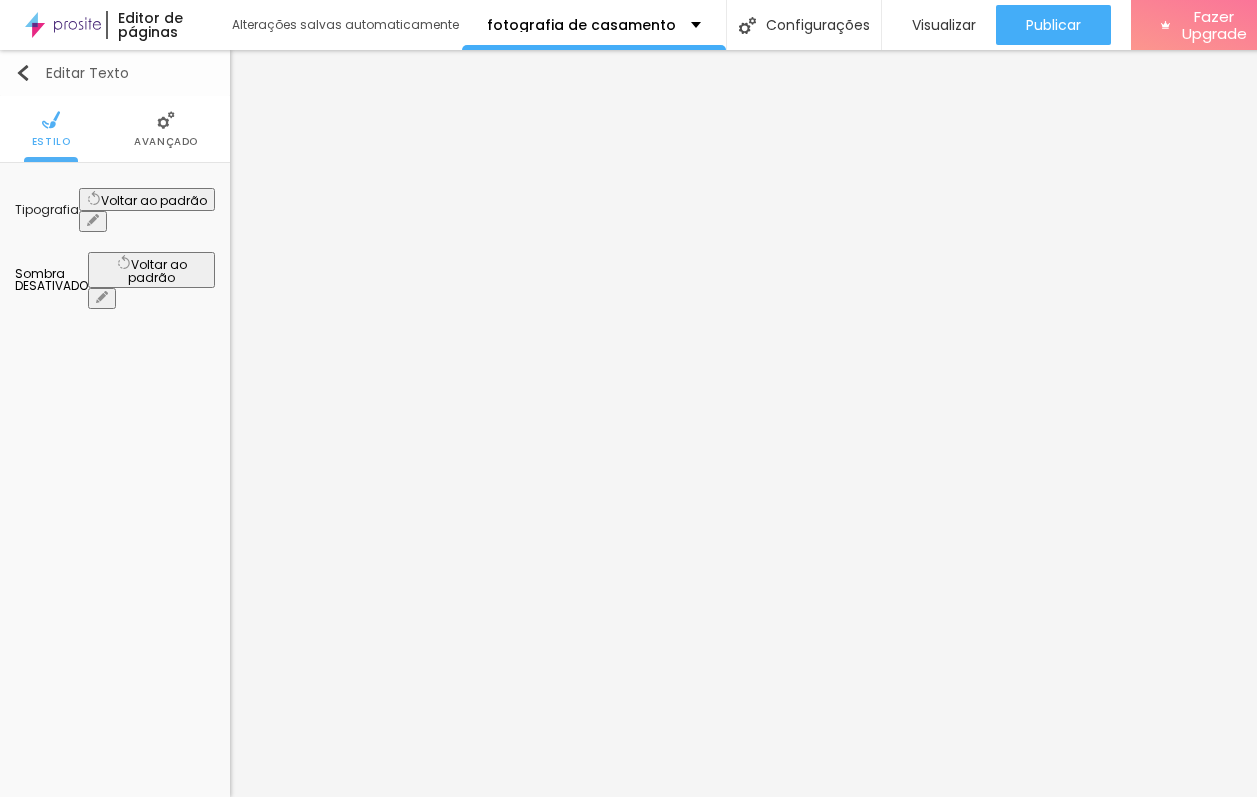 click at bounding box center (23, 73) 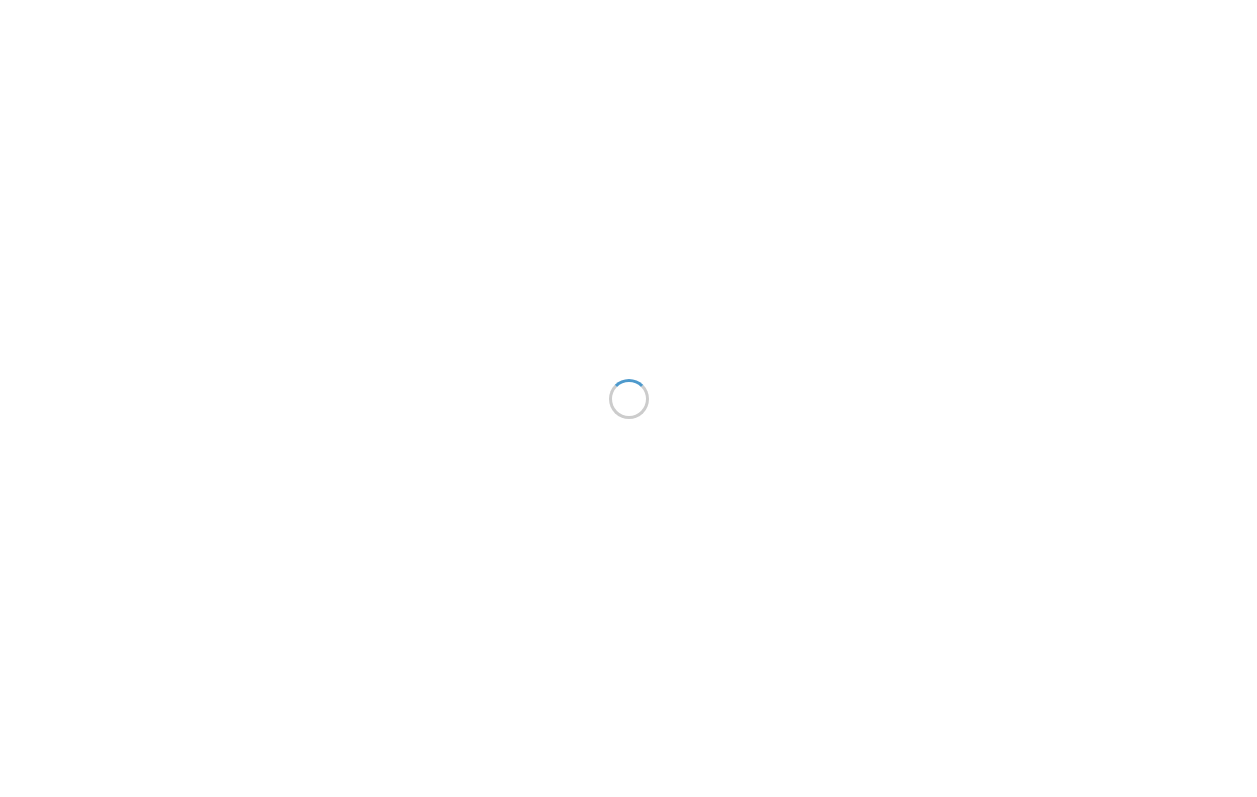 scroll, scrollTop: 0, scrollLeft: 0, axis: both 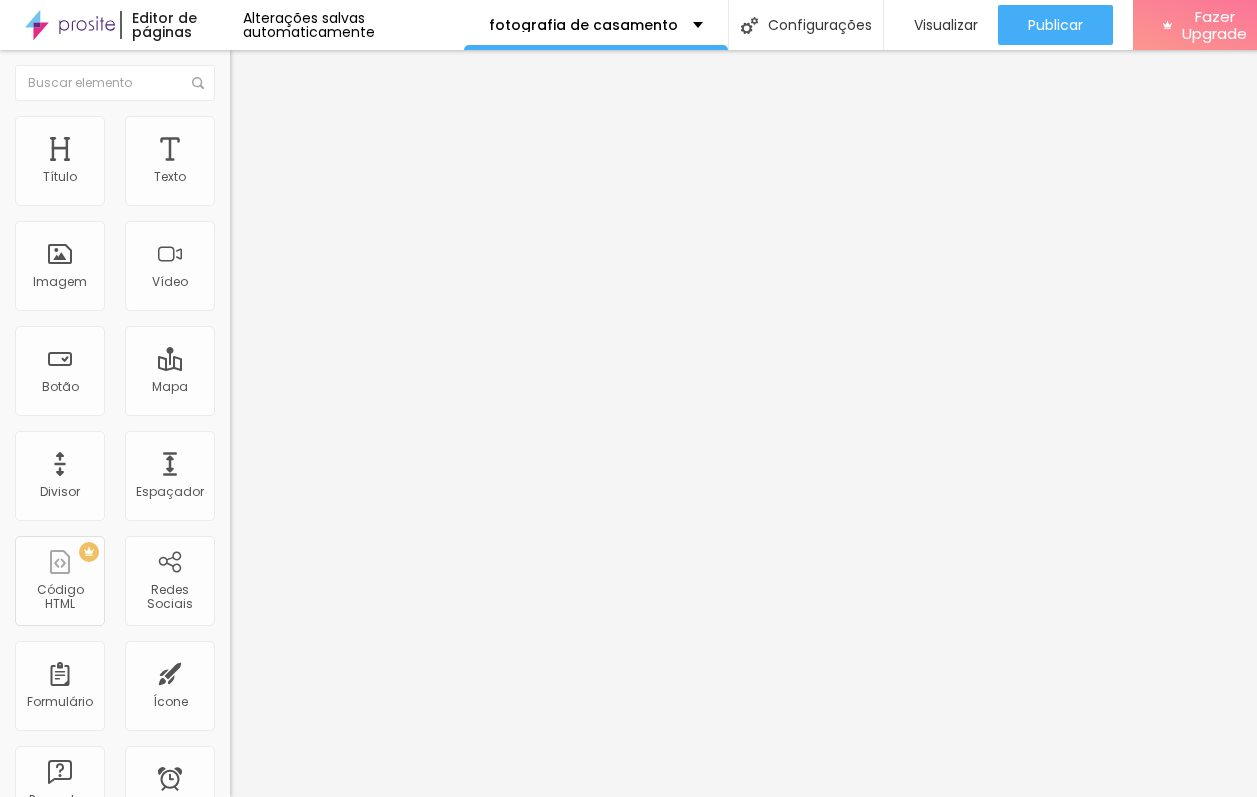 click on "Sombra DESATIVADO Voltar ao padrão" at bounding box center [345, 226] 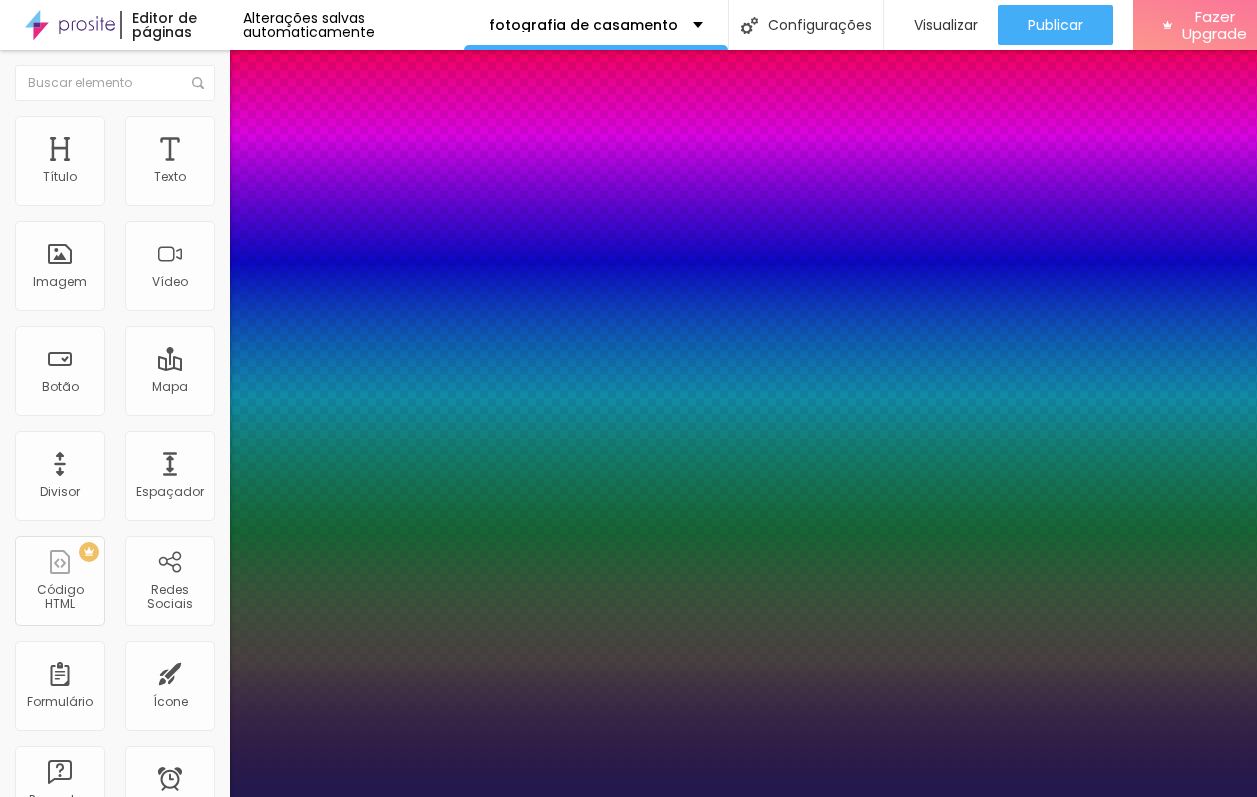 type on "1" 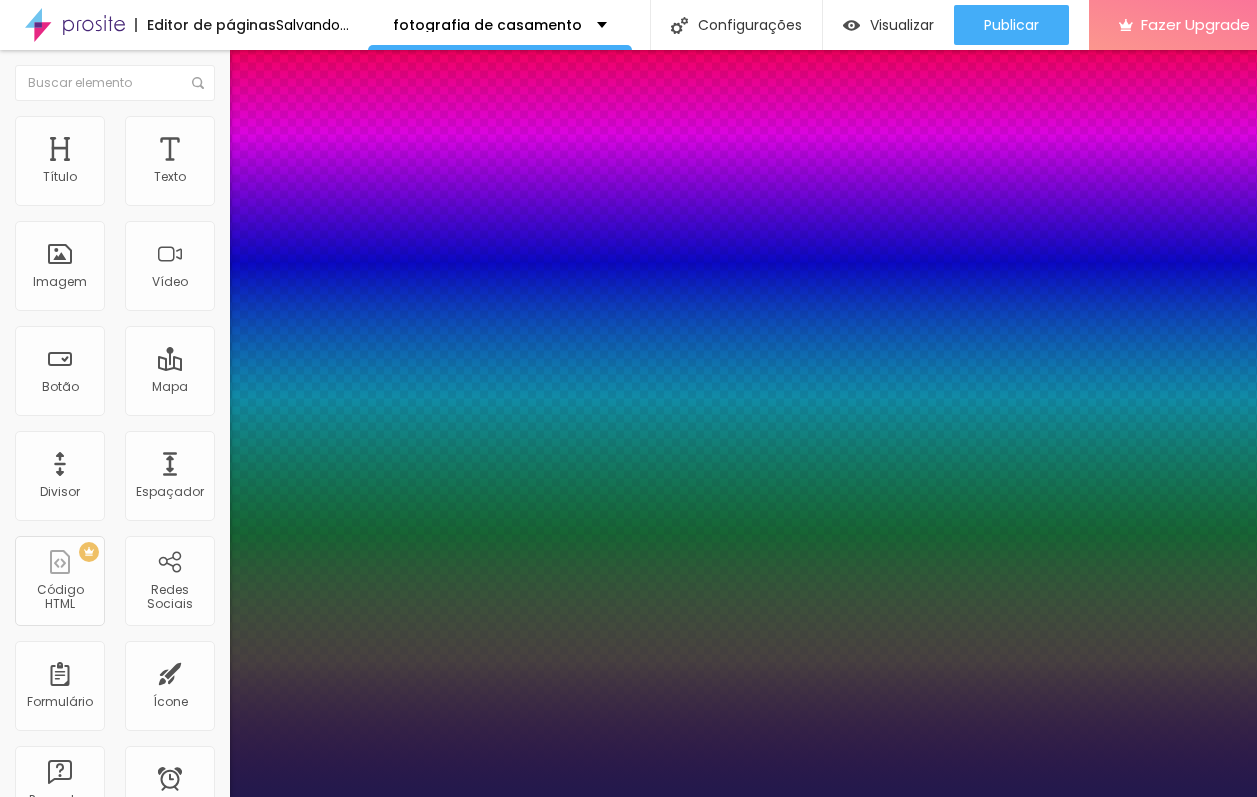 type on "1" 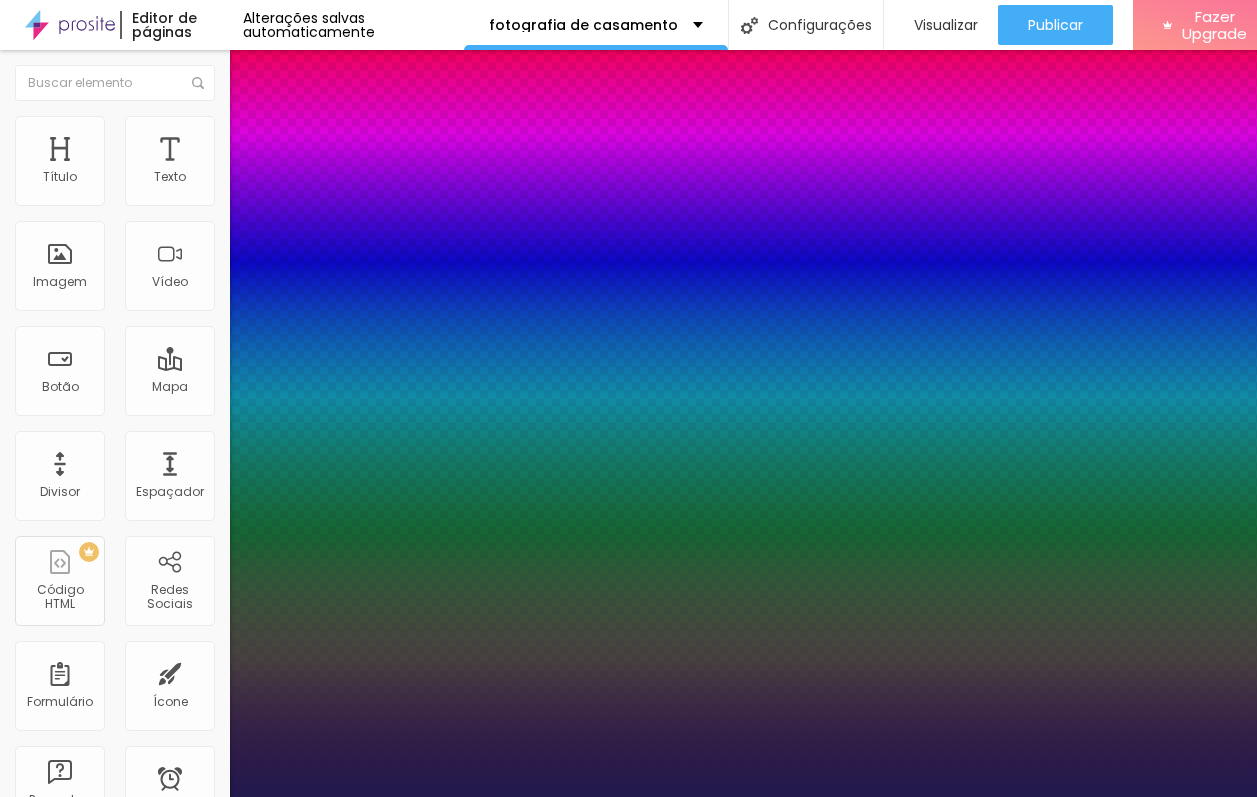 type on "29" 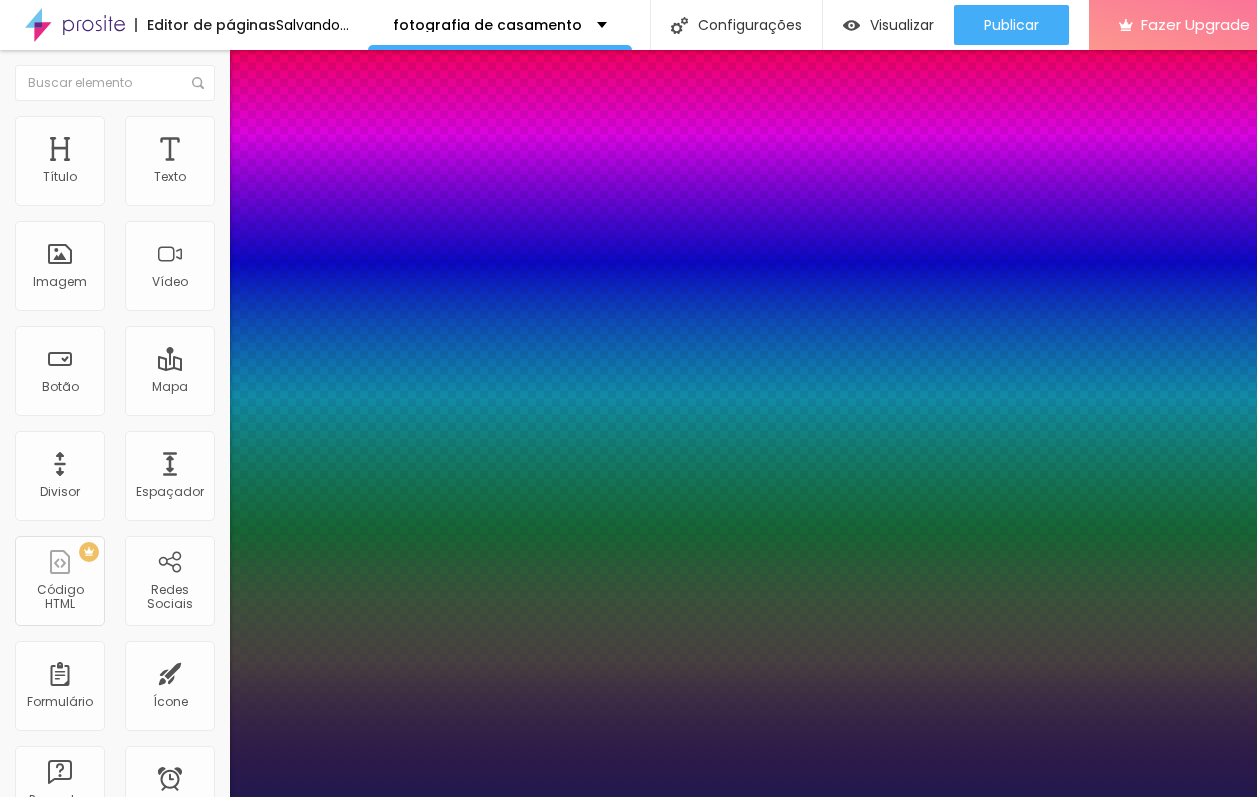 type on "1" 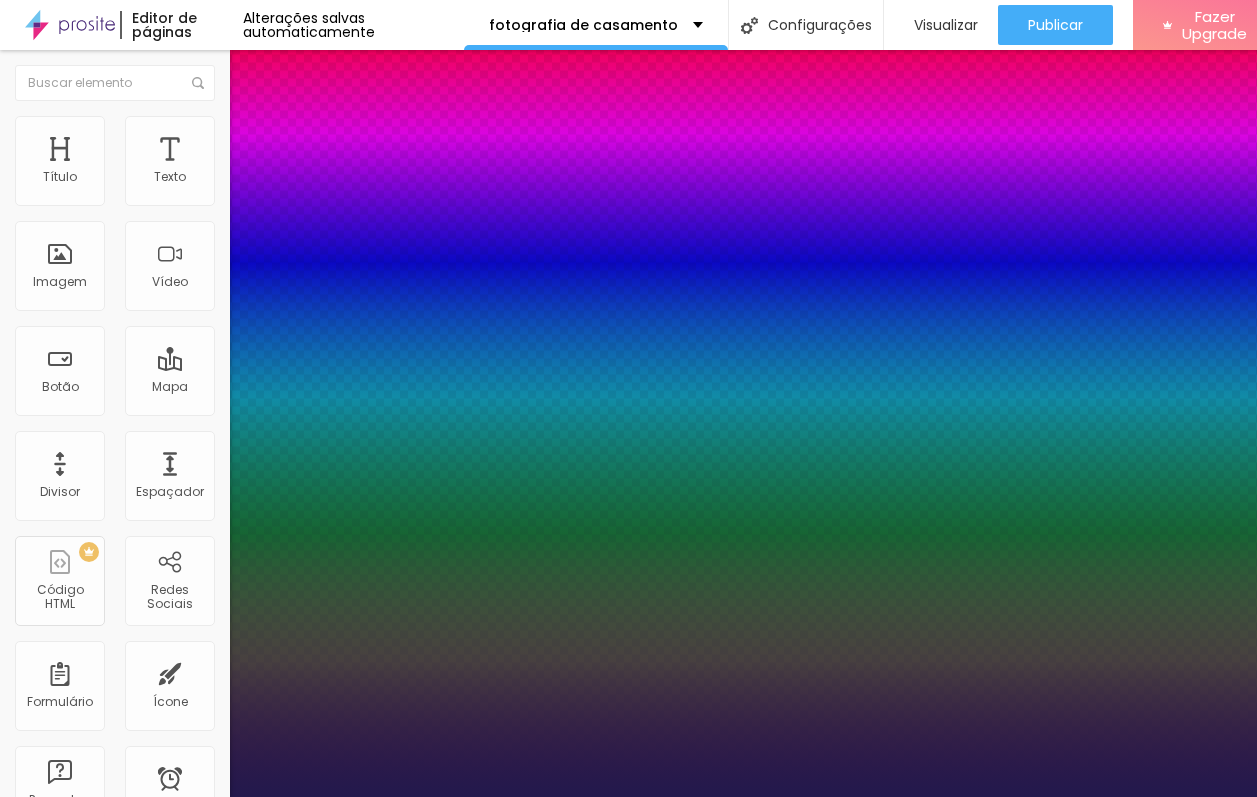 type on "35" 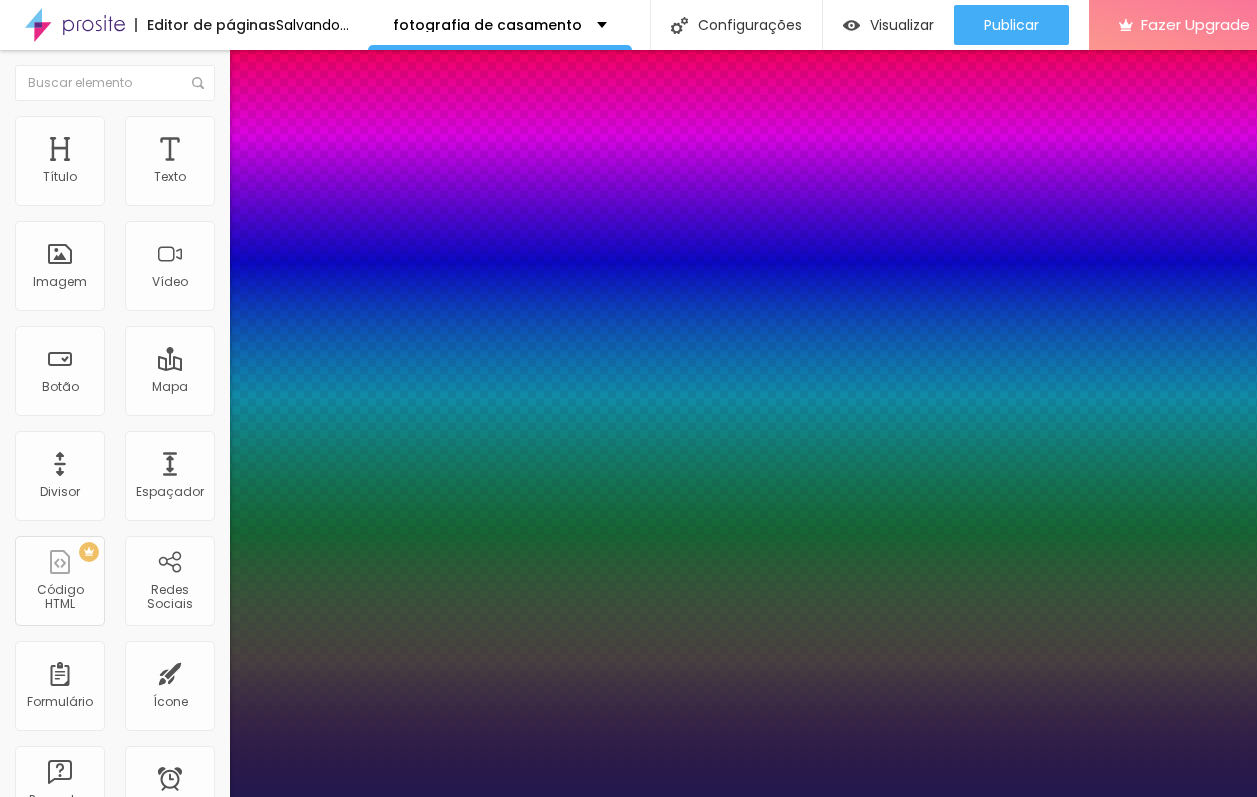 type on "33" 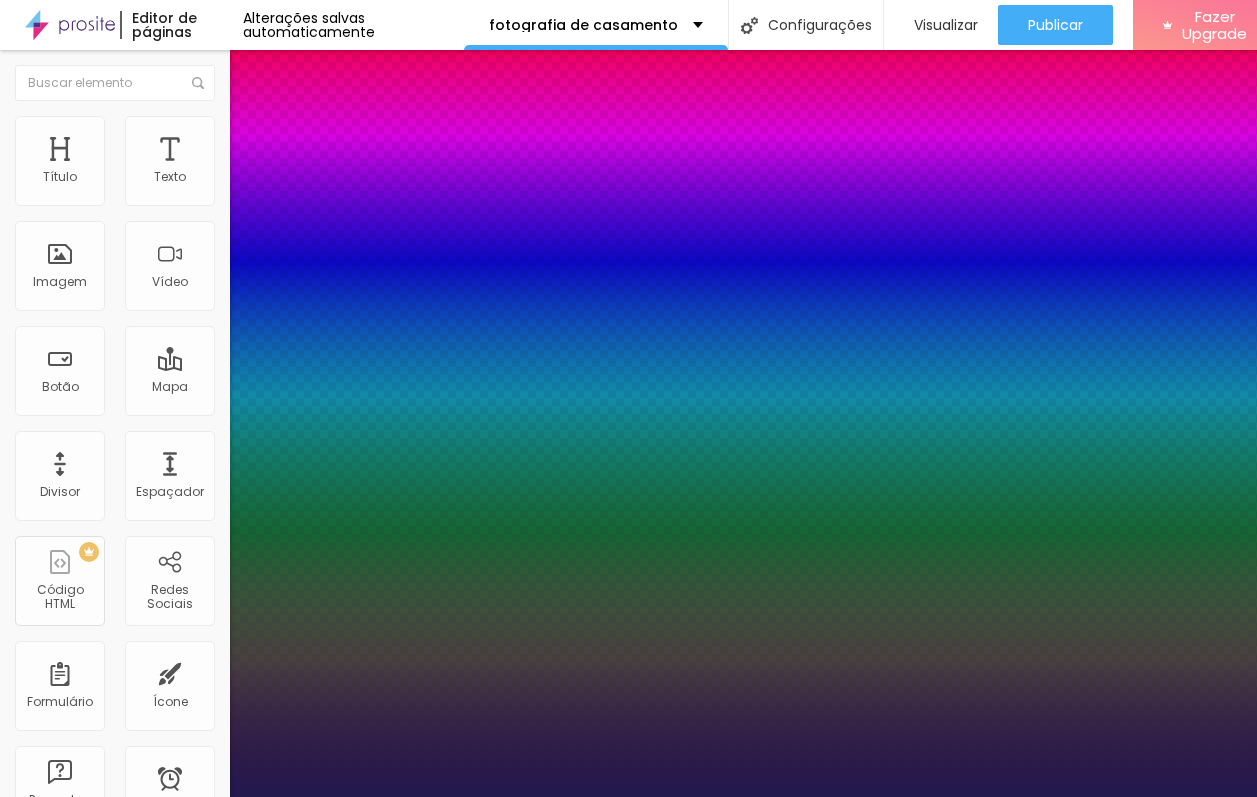 type on "29" 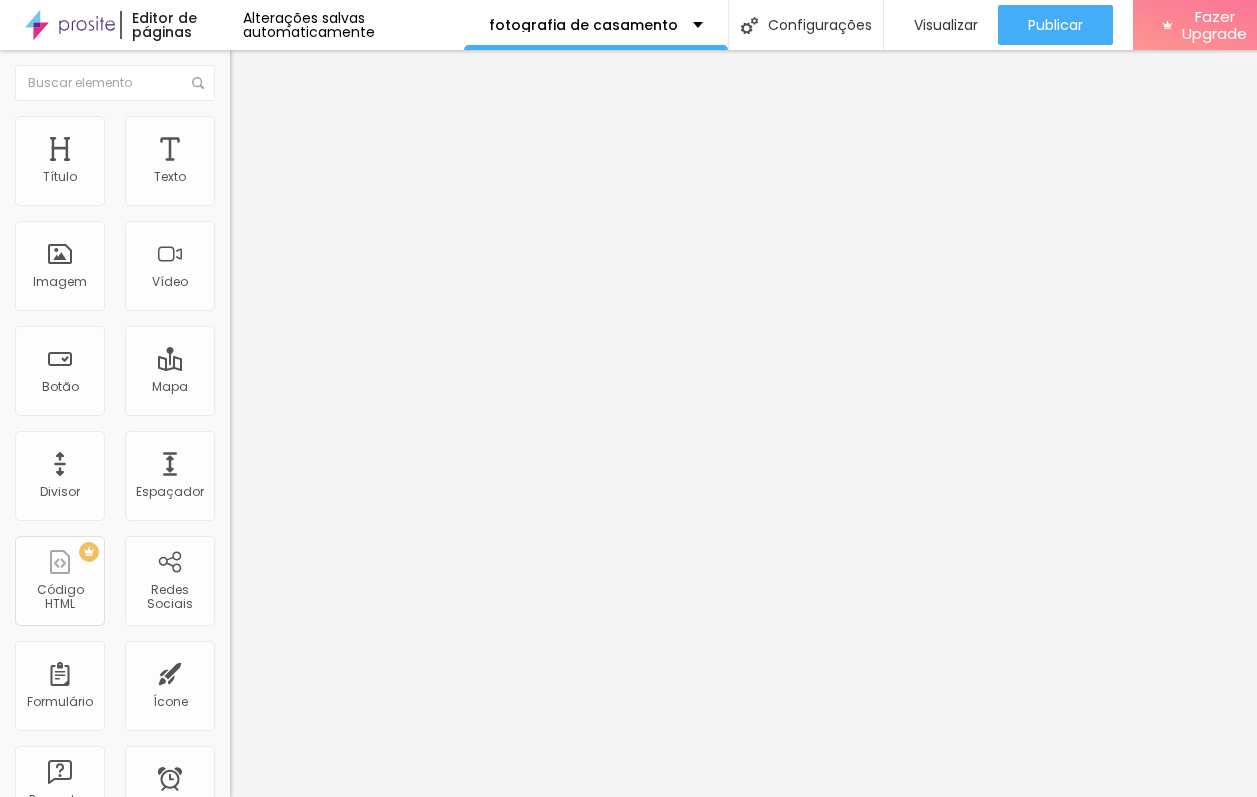 scroll, scrollTop: 15, scrollLeft: 0, axis: vertical 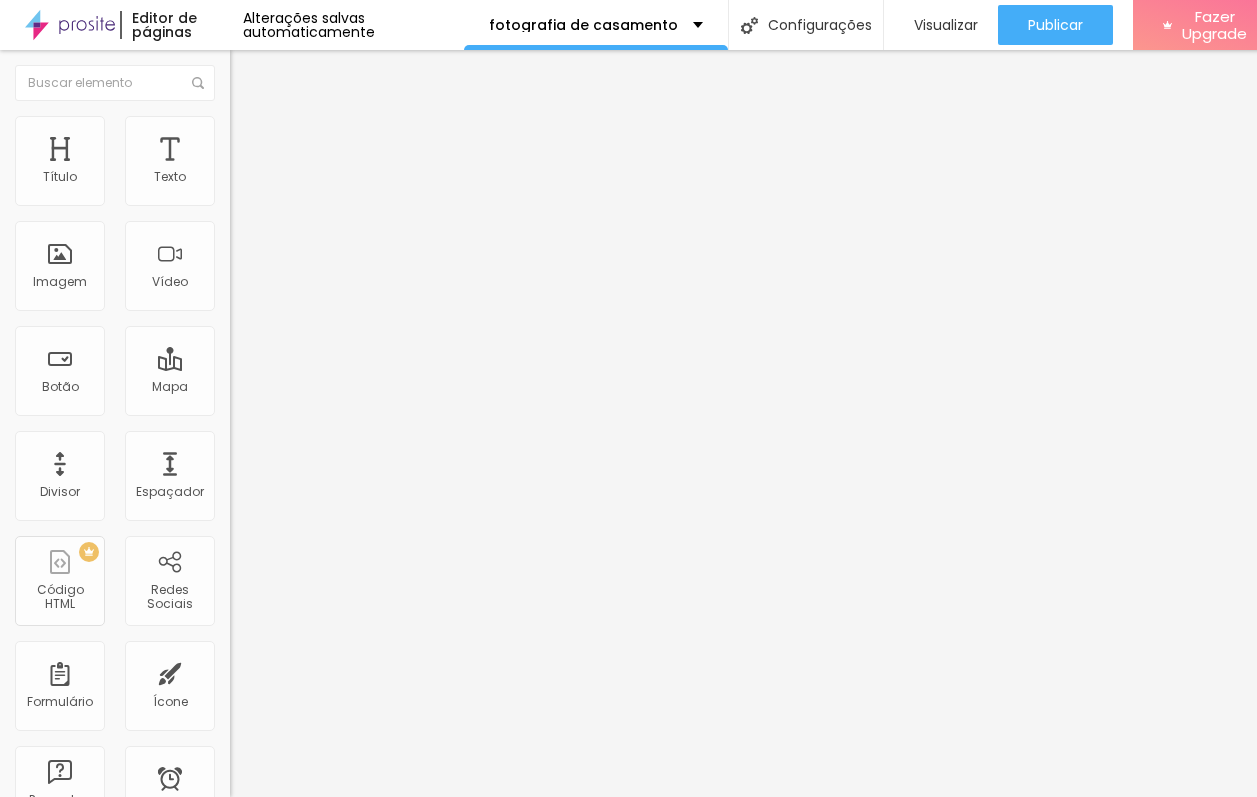 click on "Editar Botão do WhatsApp Conteúdo Estilo Avançado Número do WhatsApp  * [PHONE_NUMBER] + 55 Texto do botão Agende já!!!       WhatsApp Mensagem Olá, cheguei até você pela página {de casamento} e gostaria de mais informações 79/100 Para utilizar o título da página na mensagem, utilize  {page_title}  Alinhamento" at bounding box center [345, 423] 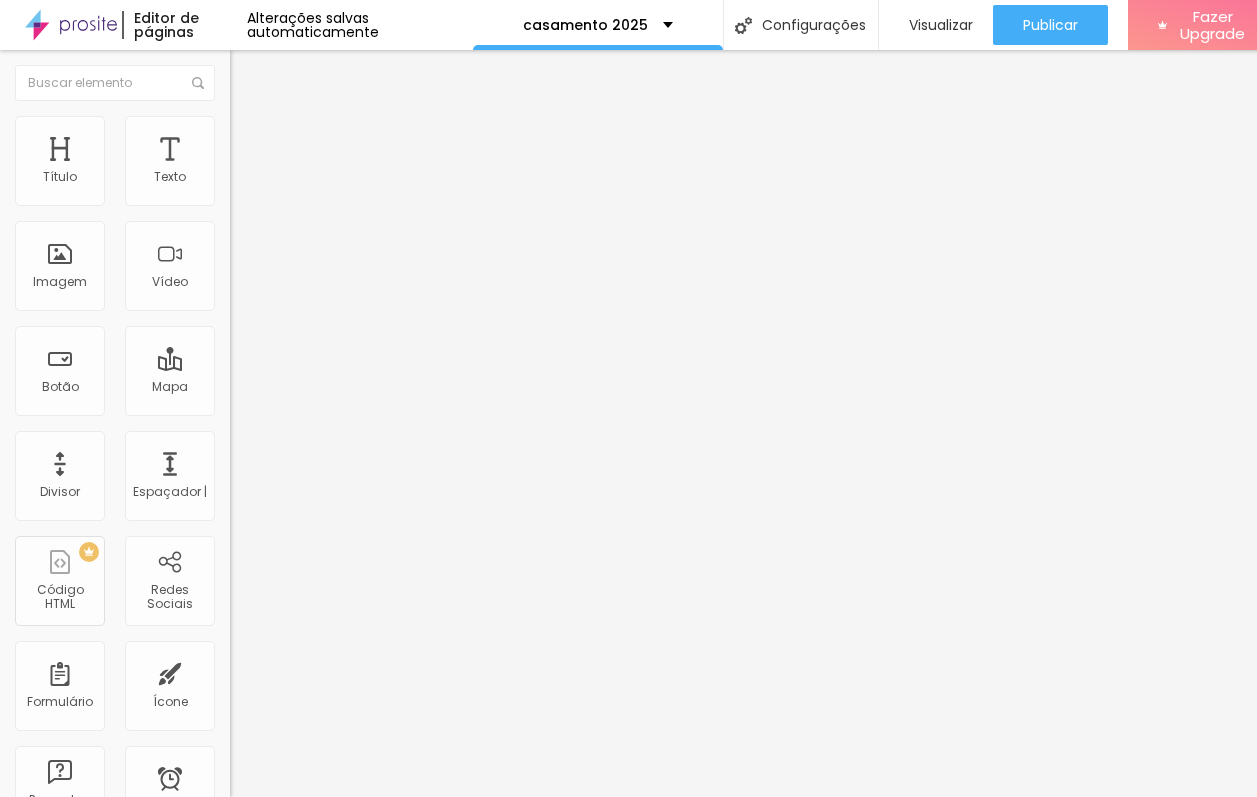 scroll, scrollTop: 15, scrollLeft: 0, axis: vertical 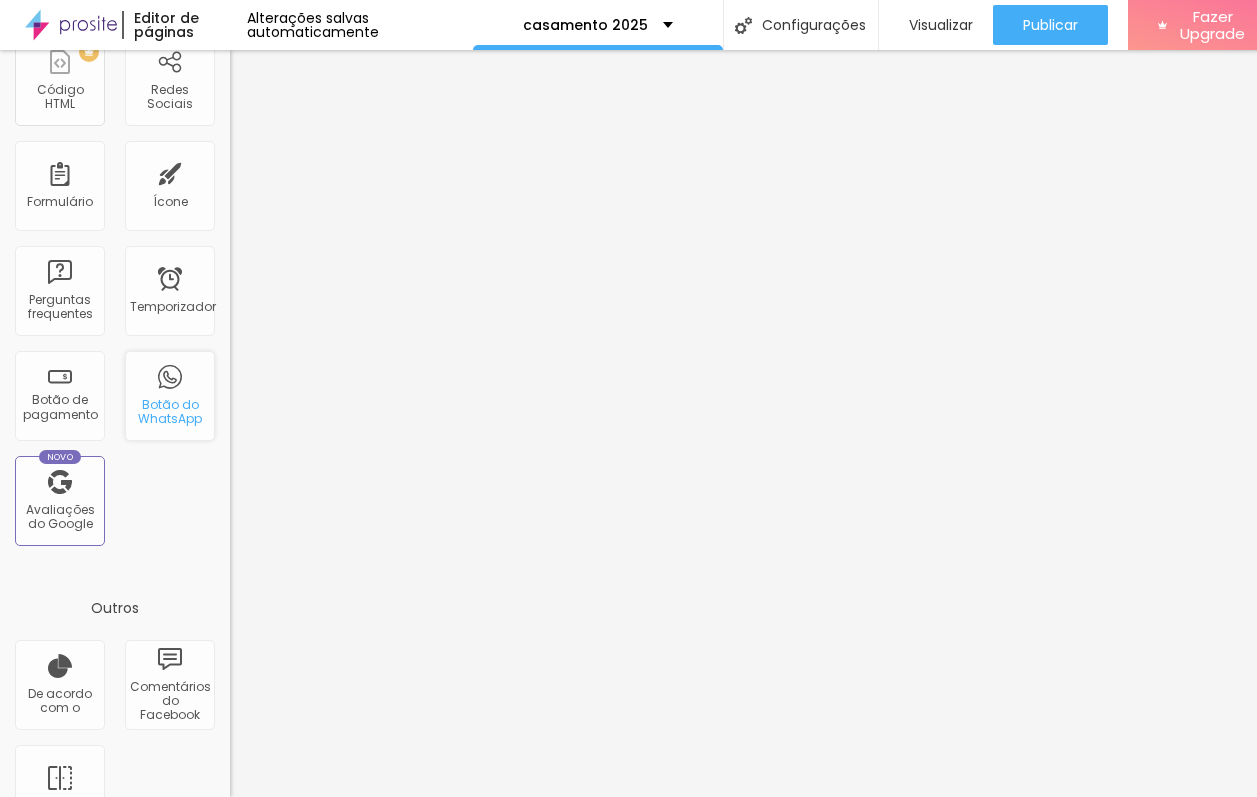 click on "Botão do WhatsApp" at bounding box center (169, 412) 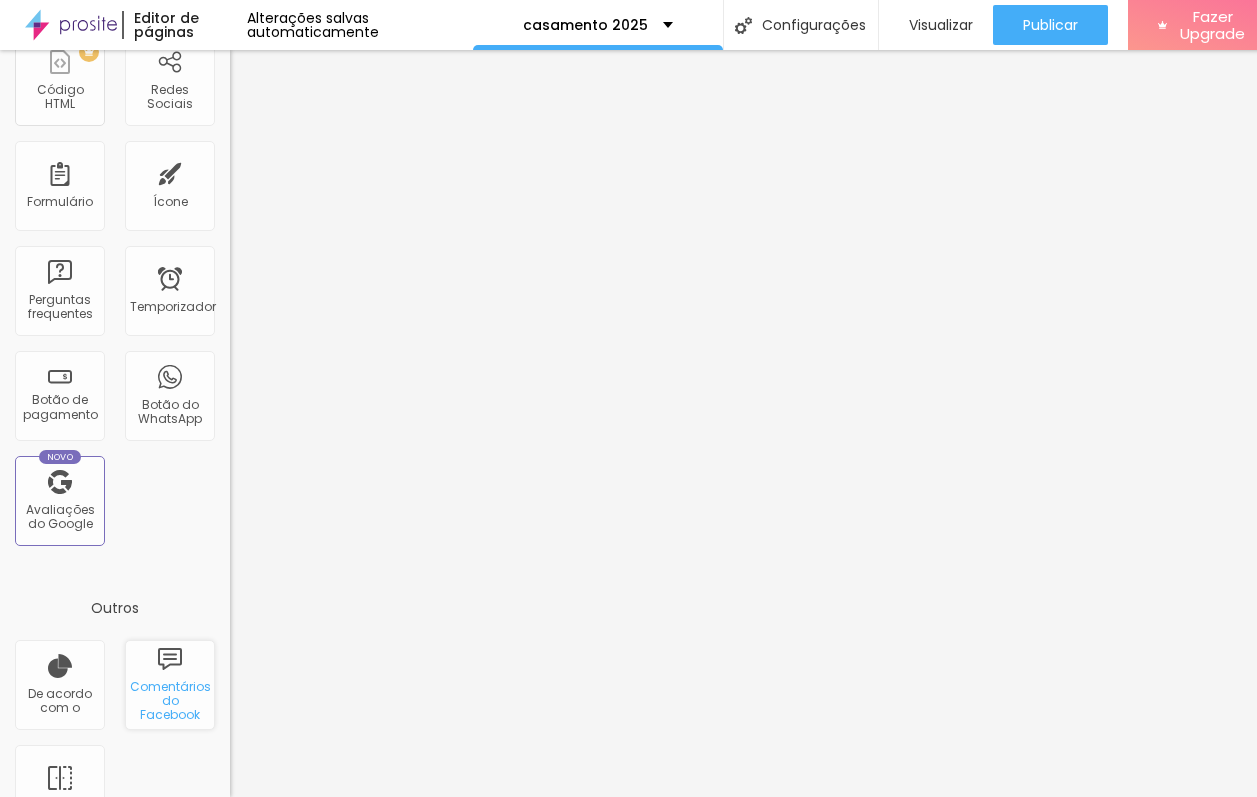 scroll, scrollTop: 538, scrollLeft: 0, axis: vertical 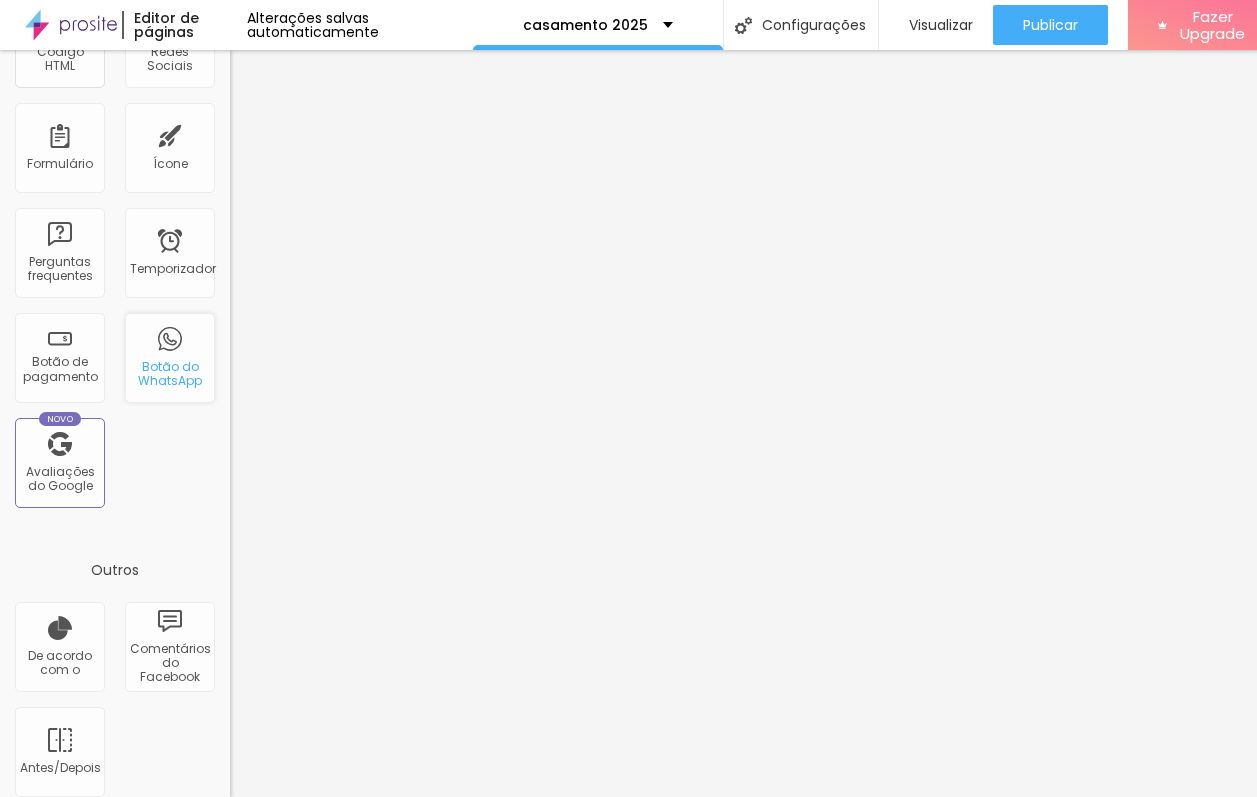 click on "Botão do WhatsApp" at bounding box center (169, 374) 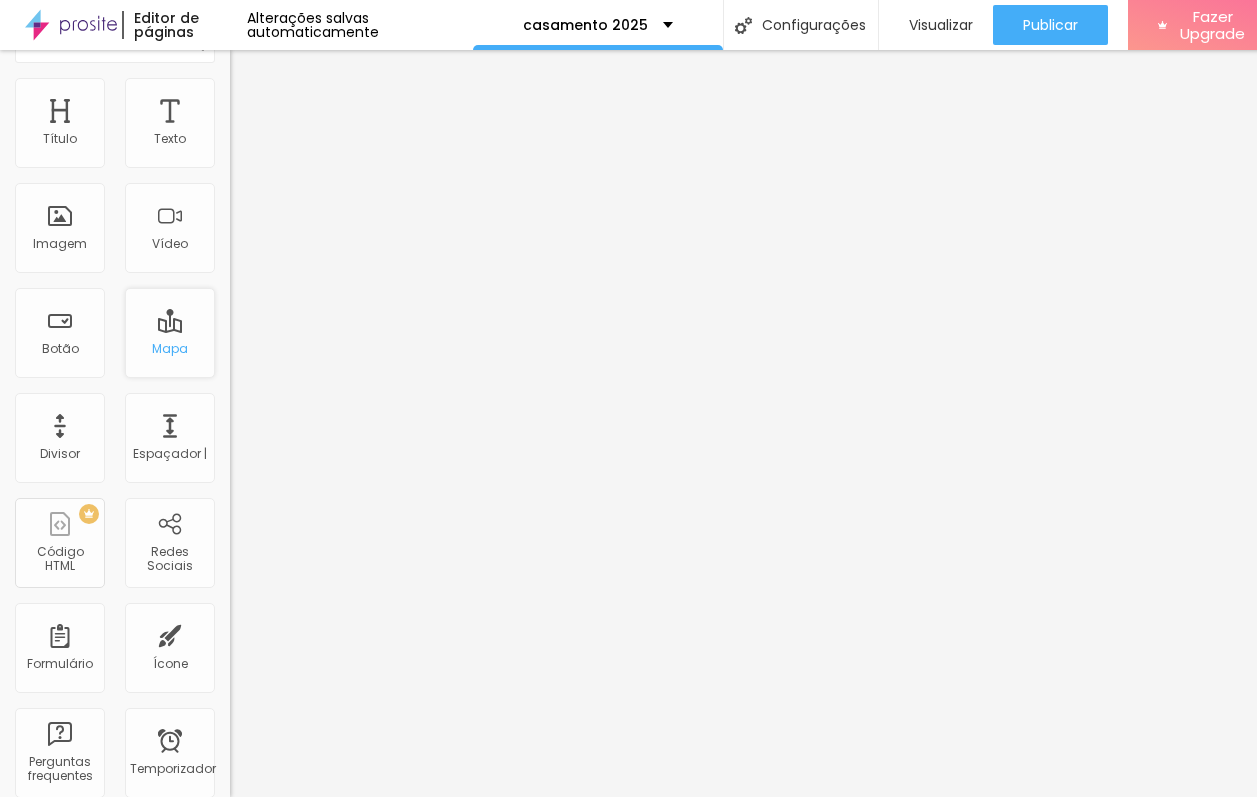 scroll, scrollTop: 0, scrollLeft: 0, axis: both 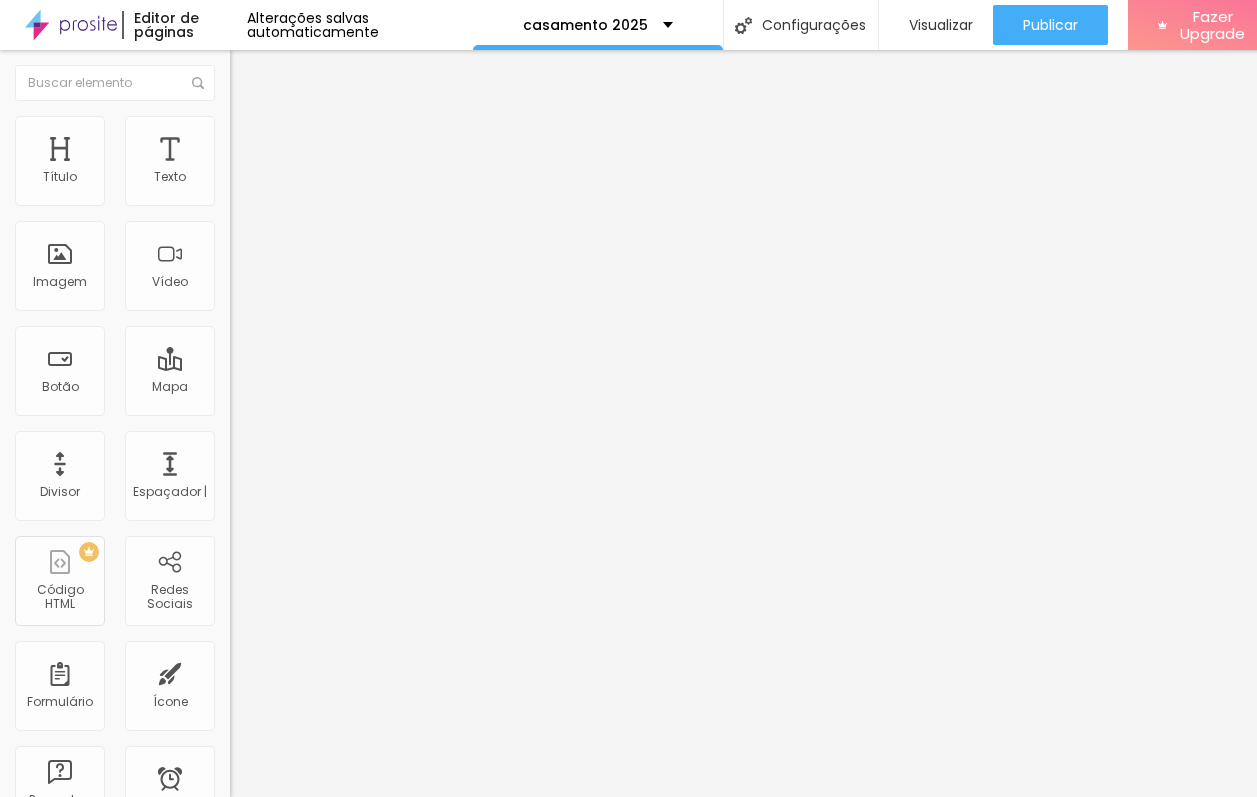 click on "(51)99930-4293" at bounding box center [350, 194] 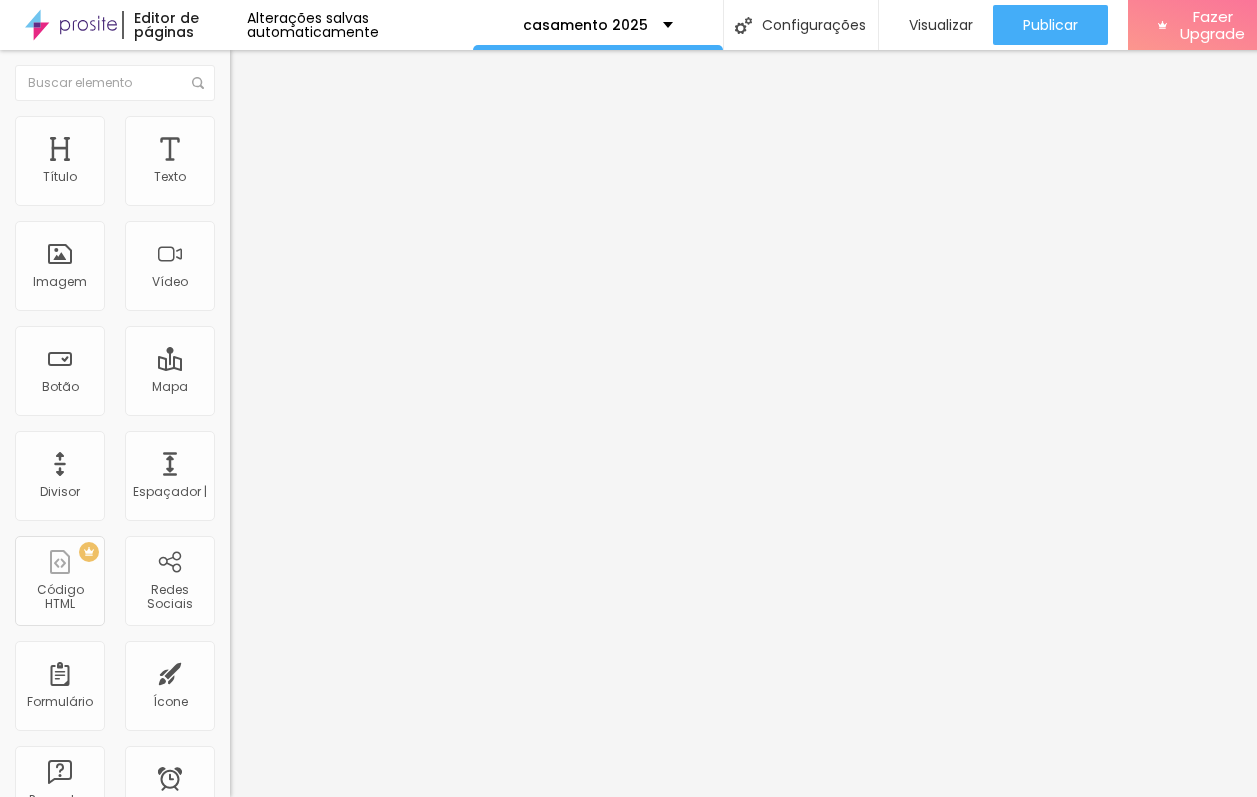 type on "[PHONE_NUMBER]" 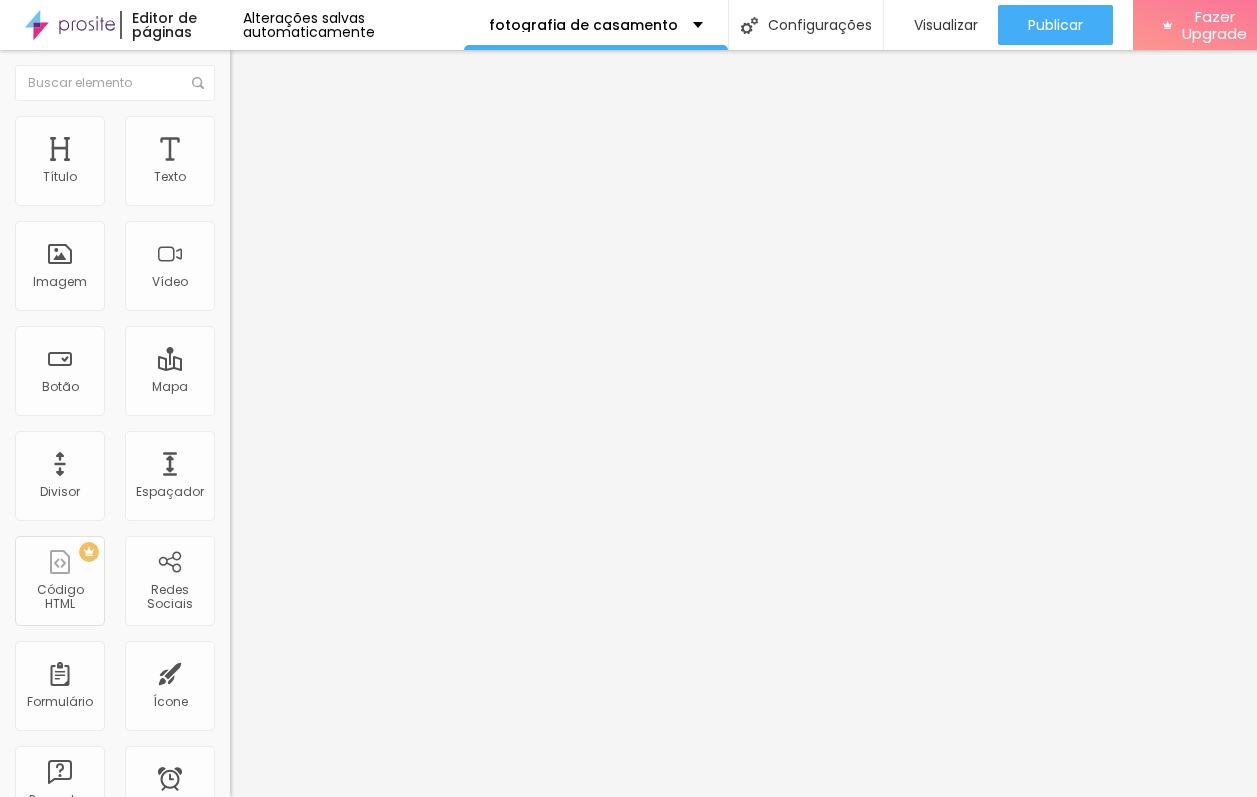 scroll, scrollTop: 15, scrollLeft: 0, axis: vertical 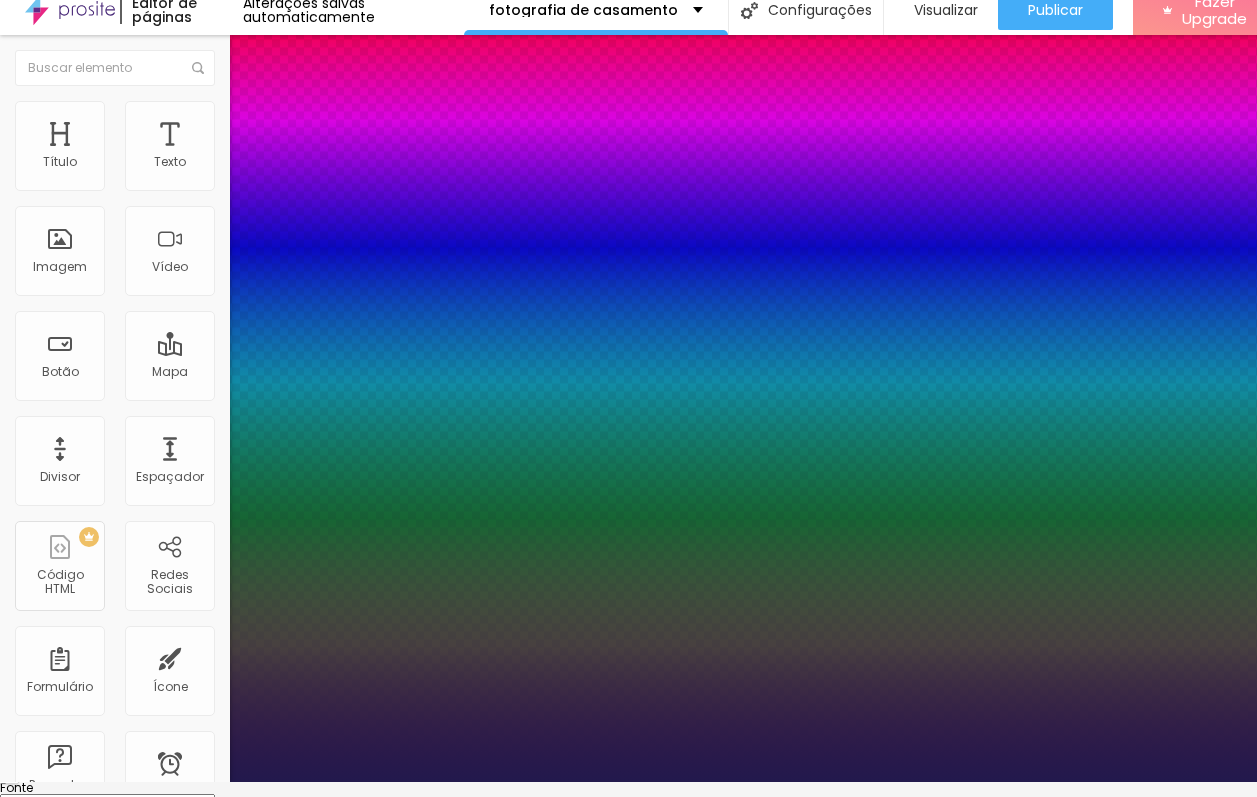 click on "AbrilFatface-Regular Actor-Regular Alegreya AlegreyaBlack [PERSON_NAME] Allan-Regular Amaranth AmaticaSC AmaticSC Amita-Bold Amita-Regular Anaheim AnonymousPro-Bold AnonymousPro-Italic AnonymousPro-Regular Arapey Archivo-Bold Archivo-Italic Archivo-Regular ArefRuqaa Arsenal-Bold Arsenal-Italic Arsenal-Regular Arvo Assistant AssistantLight AveriaLibre AveriaLibreLight AveriaSansLibre-Bold AveriaSansLibre-Italic AveriaSansLibre-Regular Bangers-Regular Bentham-Regular Bevan-Regular BioRhyme BioRhymeExtraBold BioRhymeLight Bitter BreeSerif ButterflyKids-Regular ChangaOne-Italic ChangaOne-Regular Chewy-Regular Chivo CinzelDecorative-Black CinzelDecorative-Bold CinzelDecorative-Regular Comfortaa-Bold Comfortaa-Light Comfortaa-Regular ComingSoon Cookie-Regular Corben-Bold Corben-Regular Cormorant CormorantGeramond-Bold CormorantGeramond-Italic CormorantGeramond-Medium CormorantGeramond-Regular CormorantLight Cousine-Bold Cousine-Italic Cousine-Regular Creepster-Regular CrimsonText CrimsonTextBold Cuprum FjallaOne" at bounding box center [107, 804] 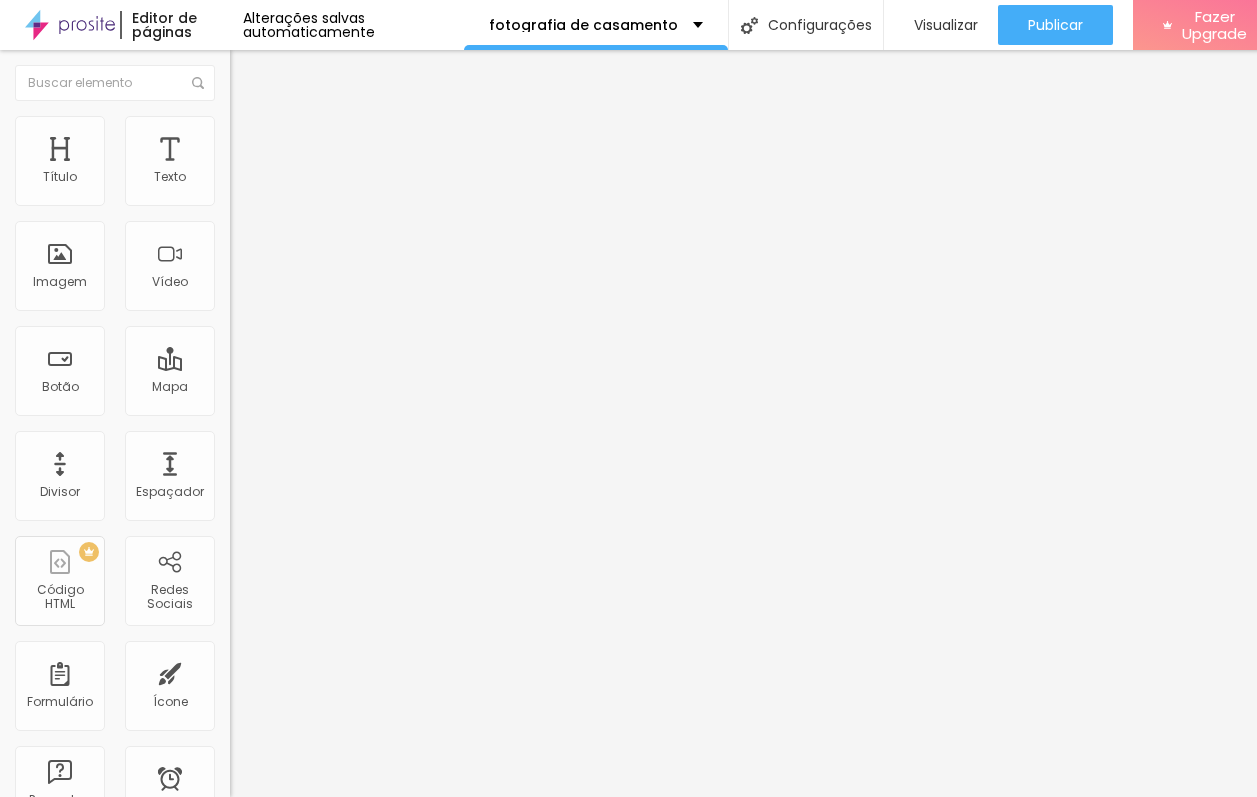 click 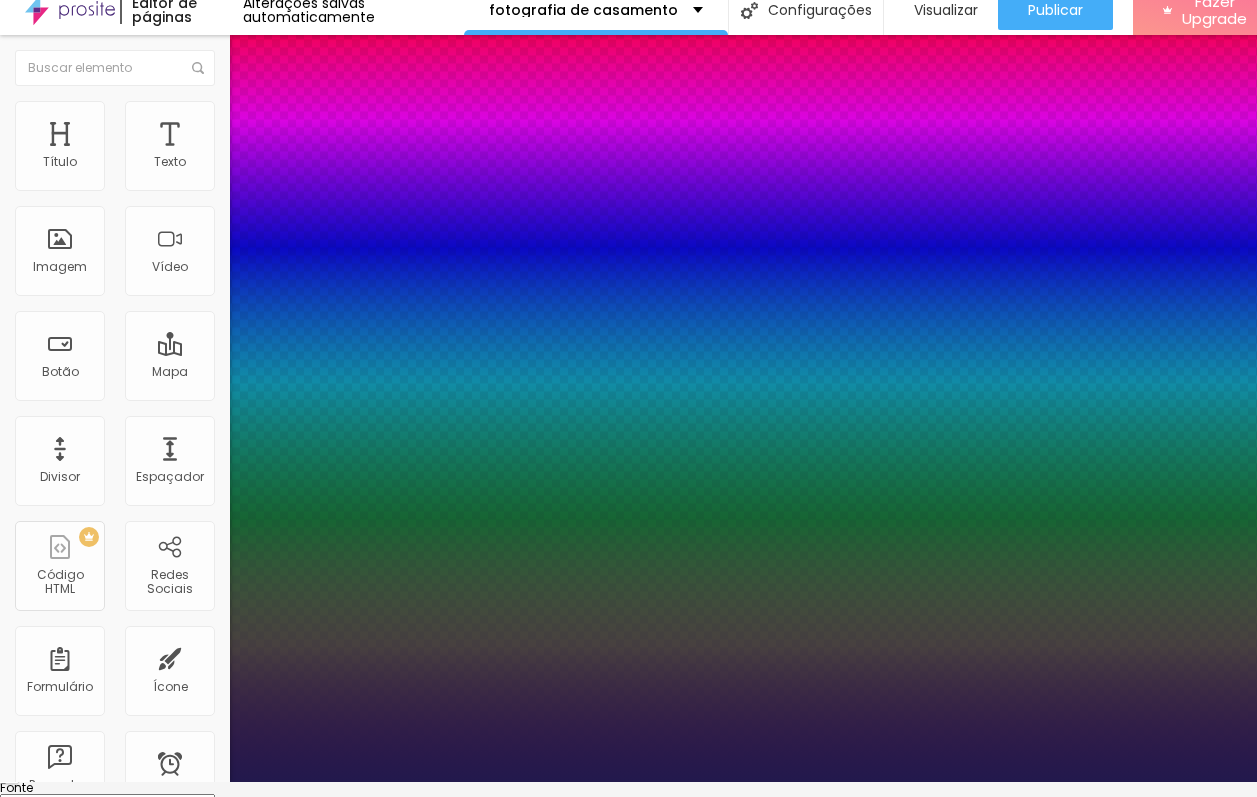 type on "3.8" 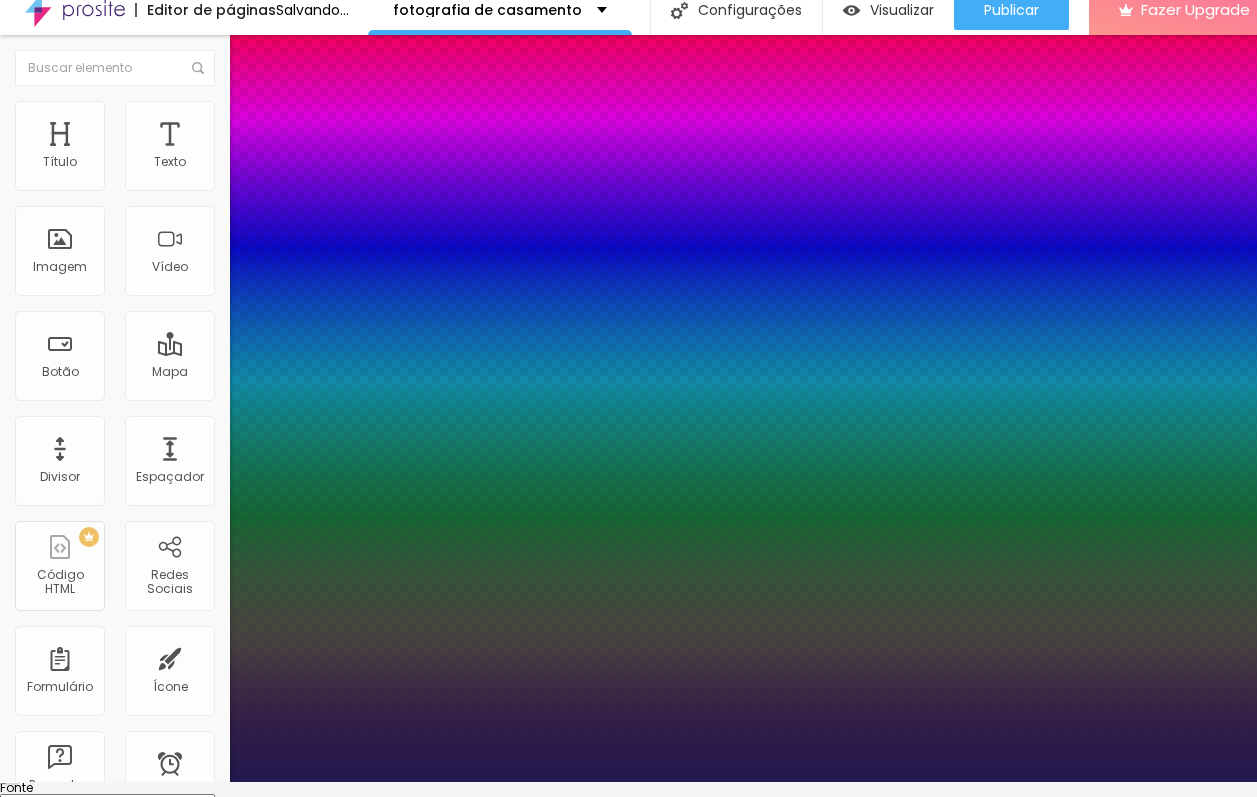 type on "49" 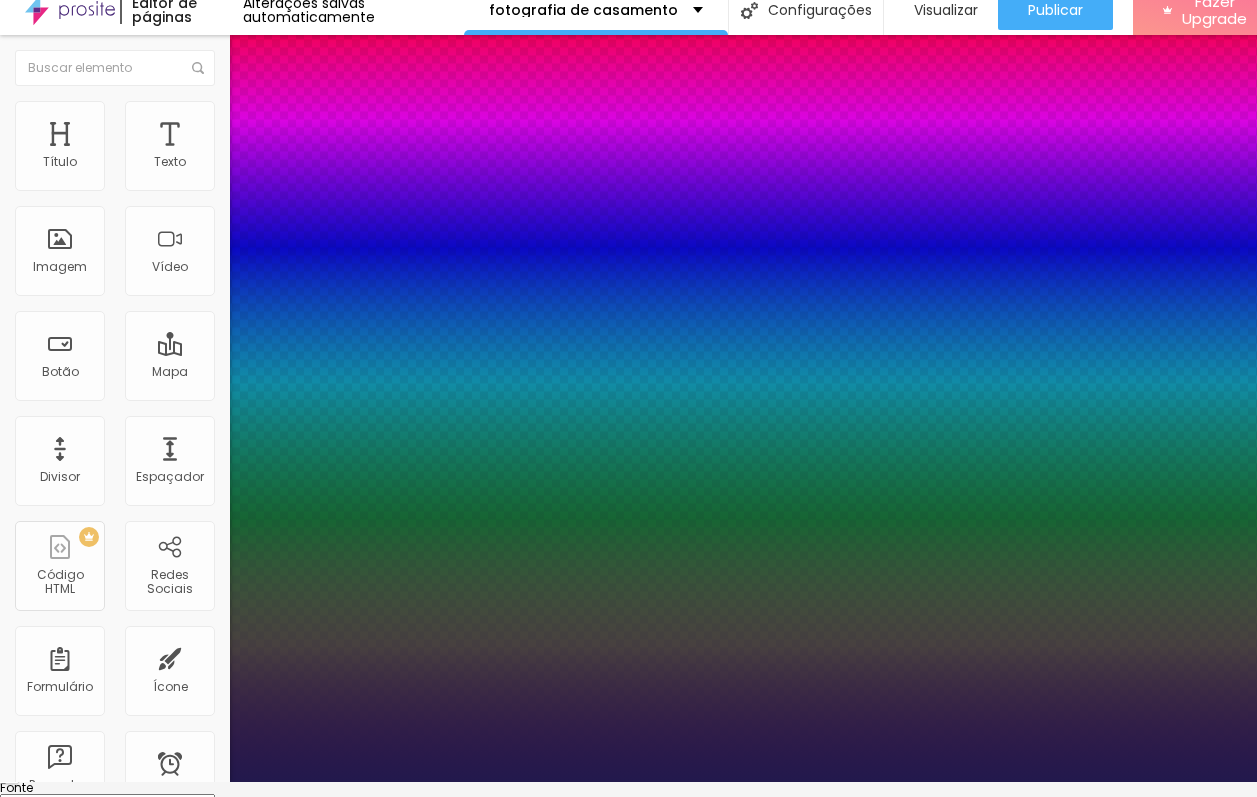 type on "29" 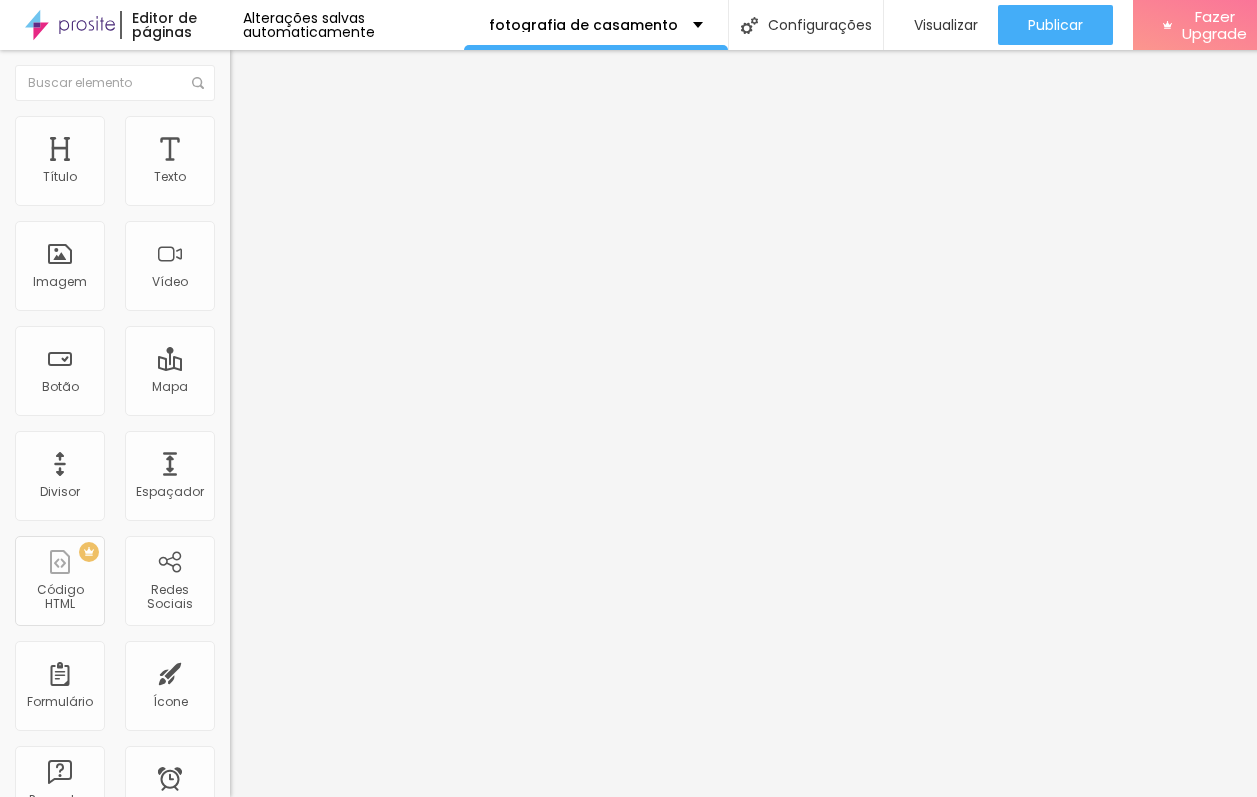 click 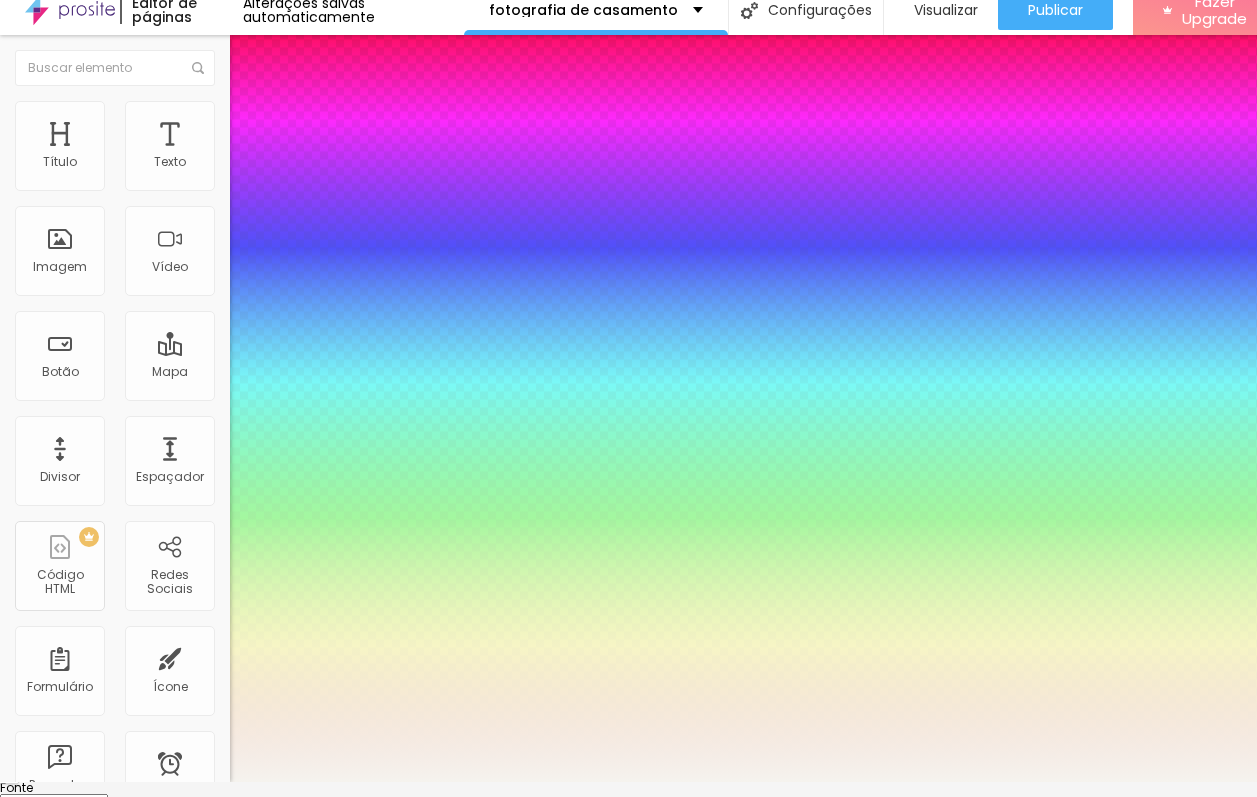 type on "1" 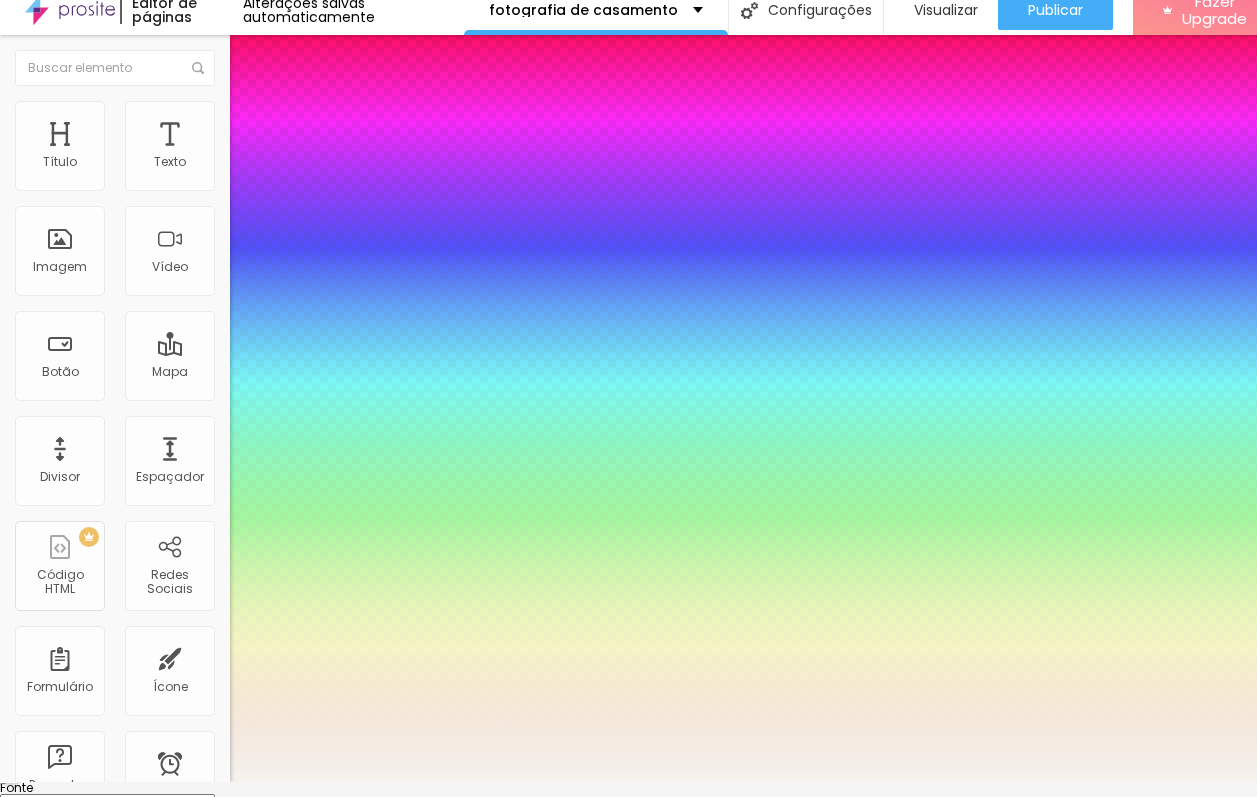 click on "AbrilFatface-Regular Actor-Regular Alegreya AlegreyaBlack [PERSON_NAME] Allan-Regular Amaranth AmaticaSC AmaticSC Amita-Bold Amita-Regular Anaheim AnonymousPro-Bold AnonymousPro-Italic AnonymousPro-Regular Arapey Archivo-Bold Archivo-Italic Archivo-Regular ArefRuqaa Arsenal-Bold Arsenal-Italic Arsenal-Regular Arvo Assistant AssistantLight AveriaLibre AveriaLibreLight AveriaSansLibre-Bold AveriaSansLibre-Italic AveriaSansLibre-Regular Bangers-Regular Bentham-Regular Bevan-Regular BioRhyme BioRhymeExtraBold BioRhymeLight Bitter BreeSerif ButterflyKids-Regular ChangaOne-Italic ChangaOne-Regular Chewy-Regular Chivo CinzelDecorative-Black CinzelDecorative-Bold CinzelDecorative-Regular Comfortaa-Bold Comfortaa-Light Comfortaa-Regular ComingSoon Cookie-Regular Corben-Bold Corben-Regular Cormorant CormorantGeramond-Bold CormorantGeramond-Italic CormorantGeramond-Medium CormorantGeramond-Regular CormorantLight Cousine-Bold Cousine-Italic Cousine-Regular Creepster-Regular CrimsonText CrimsonTextBold Cuprum FjallaOne" at bounding box center (107, 804) 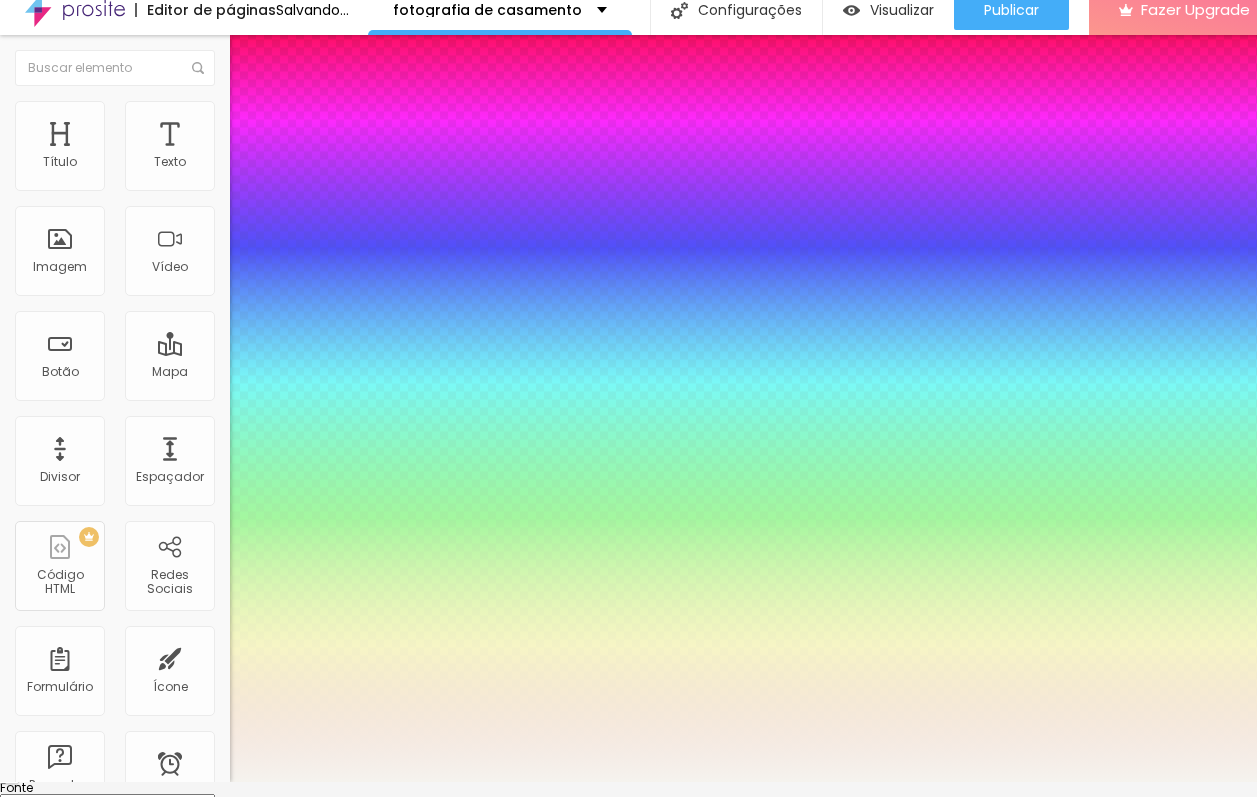 type on "1" 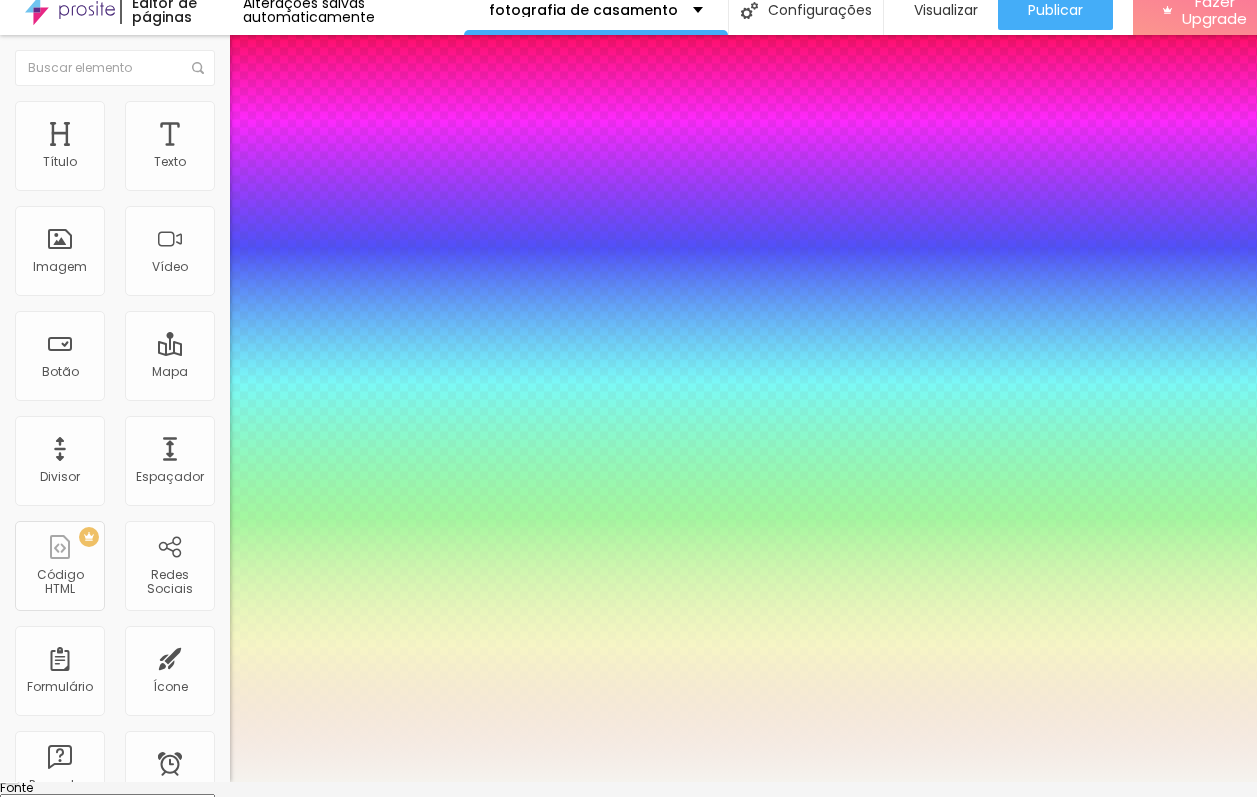 click at bounding box center [628, 782] 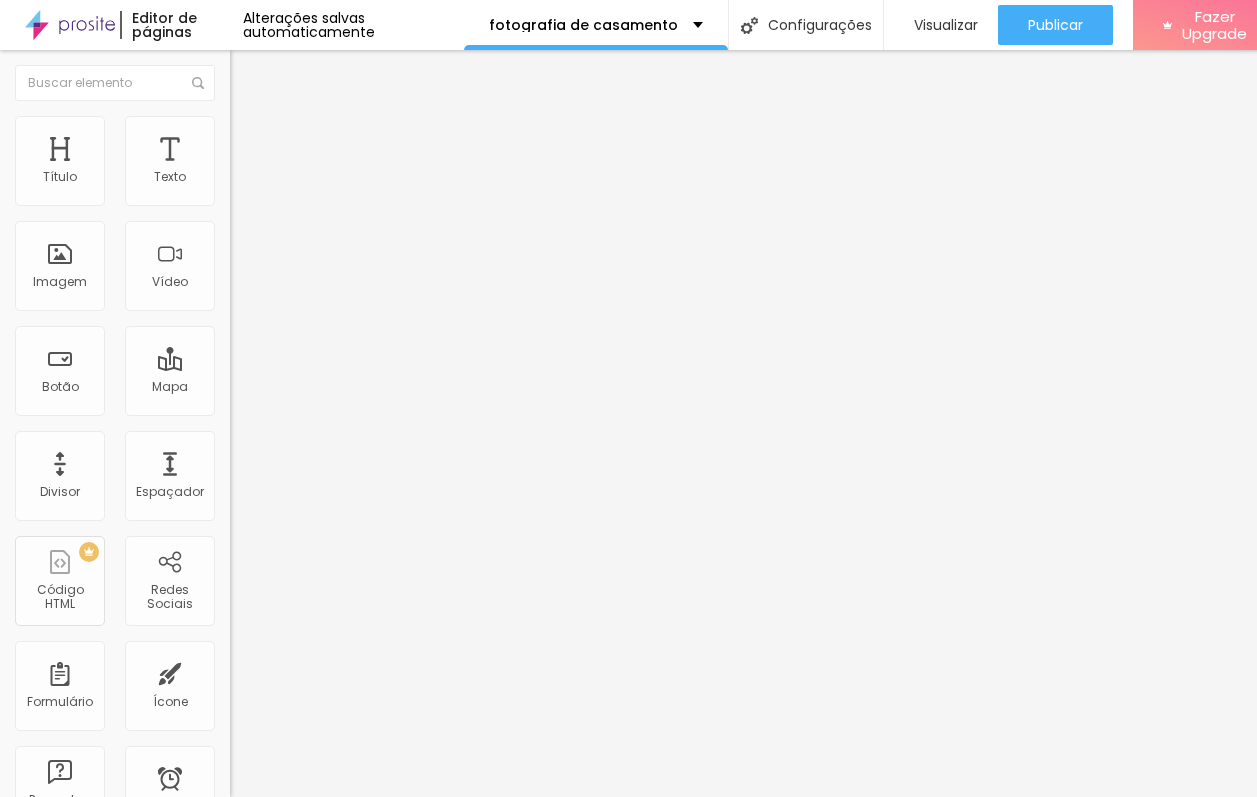 click on "Avançado" at bounding box center [345, 146] 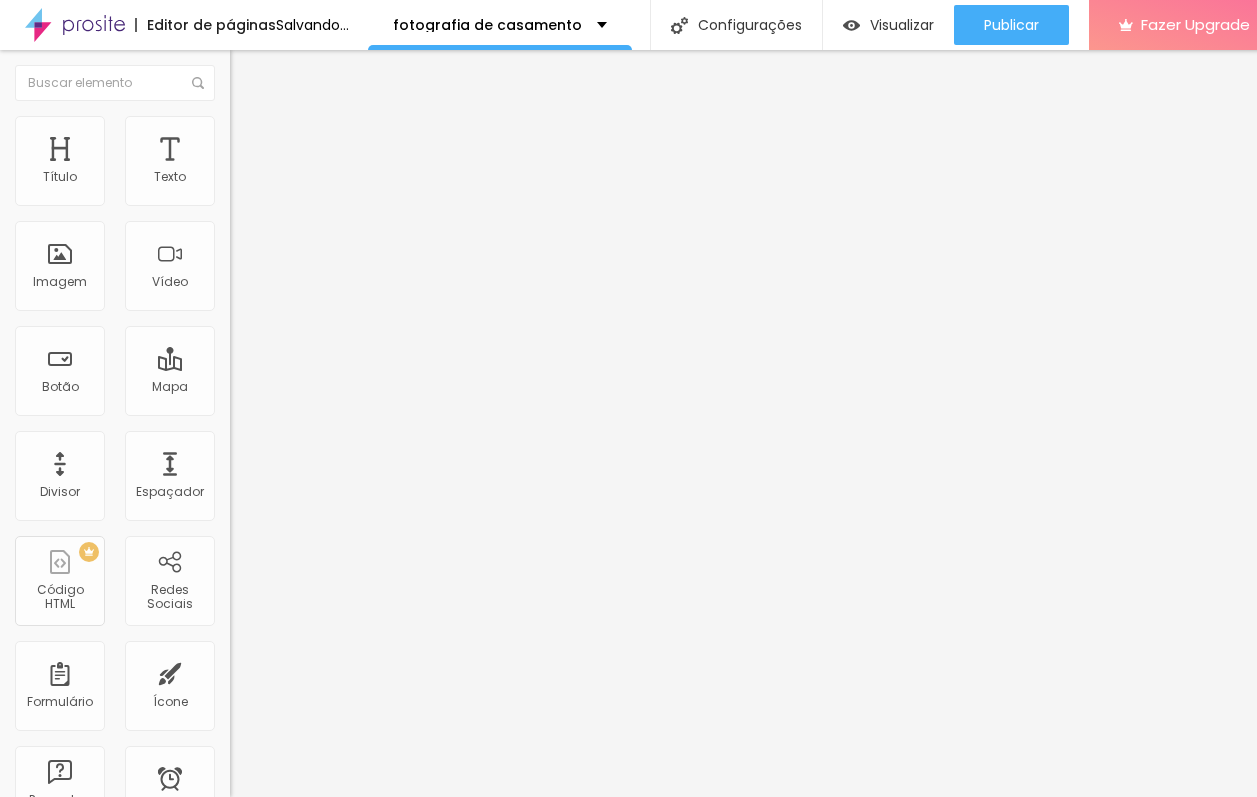 type on "7" 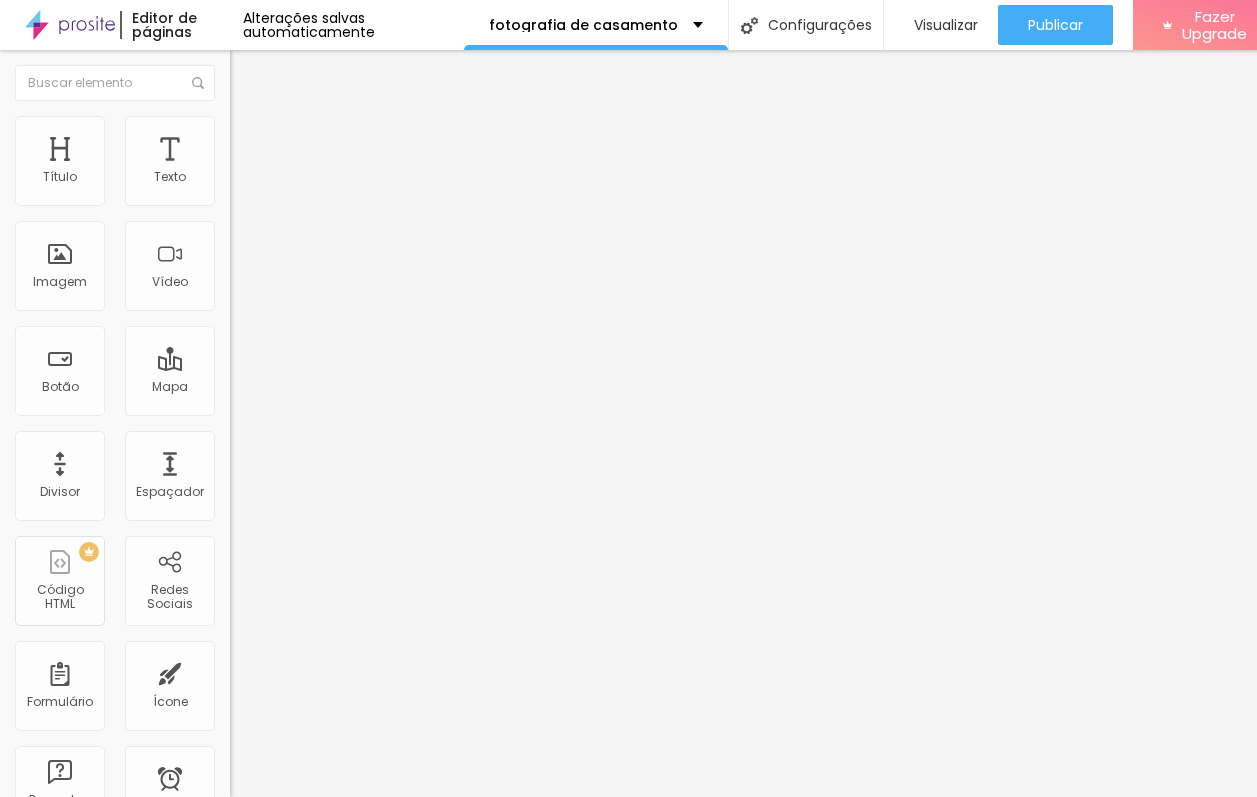 click at bounding box center (294, 679) 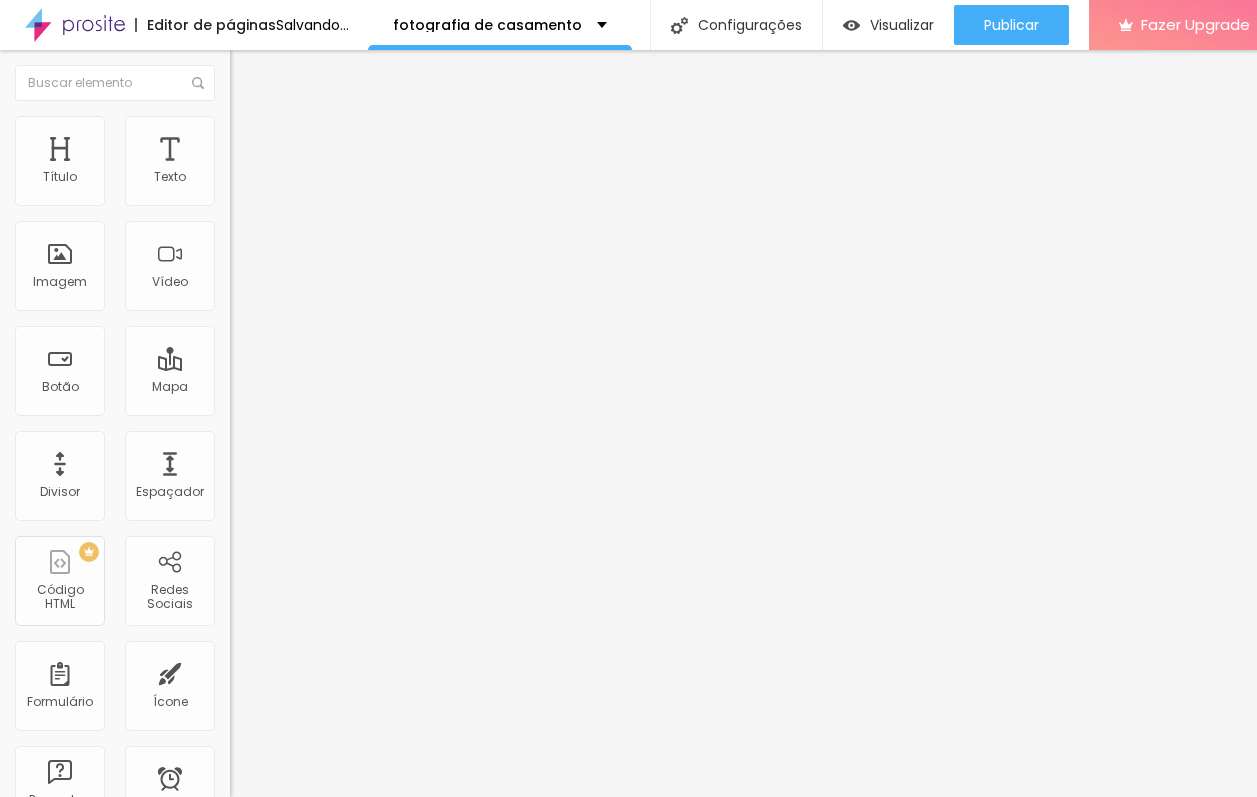 click on "Conteúdo" at bounding box center [345, 106] 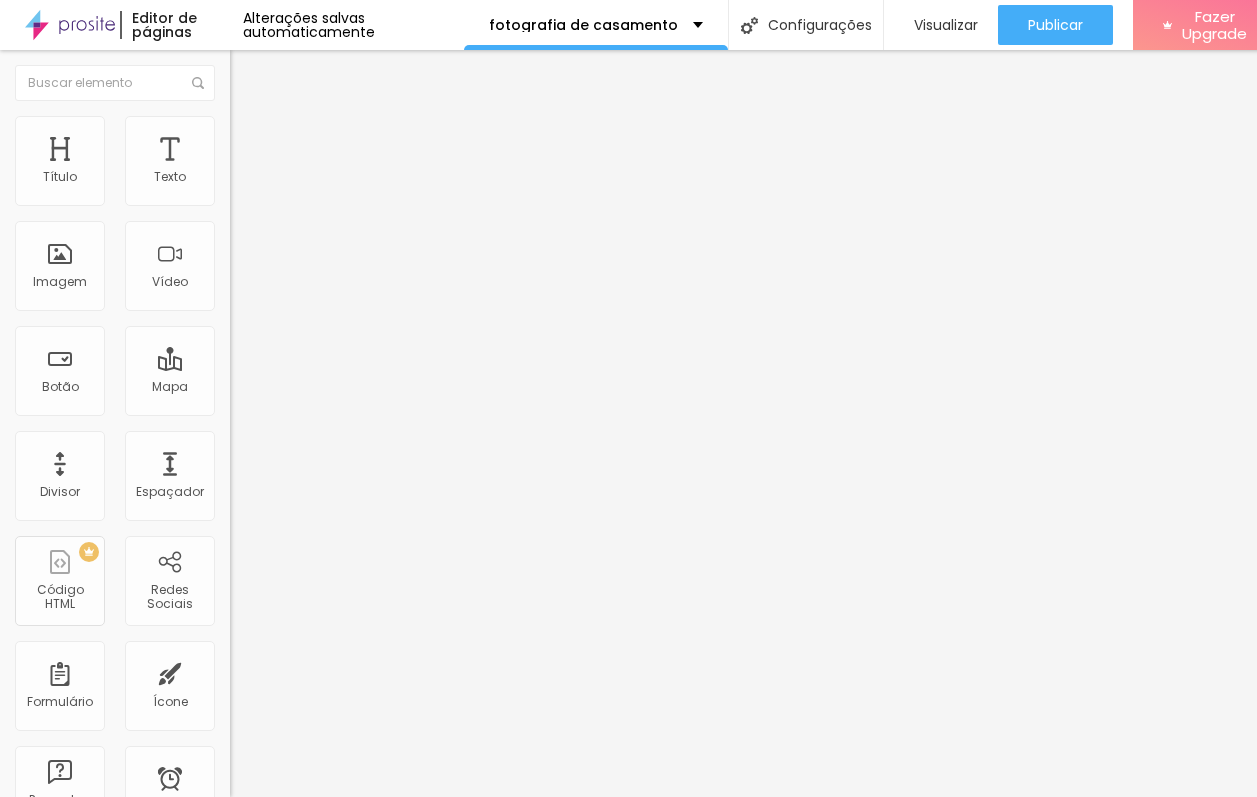 scroll, scrollTop: 0, scrollLeft: 0, axis: both 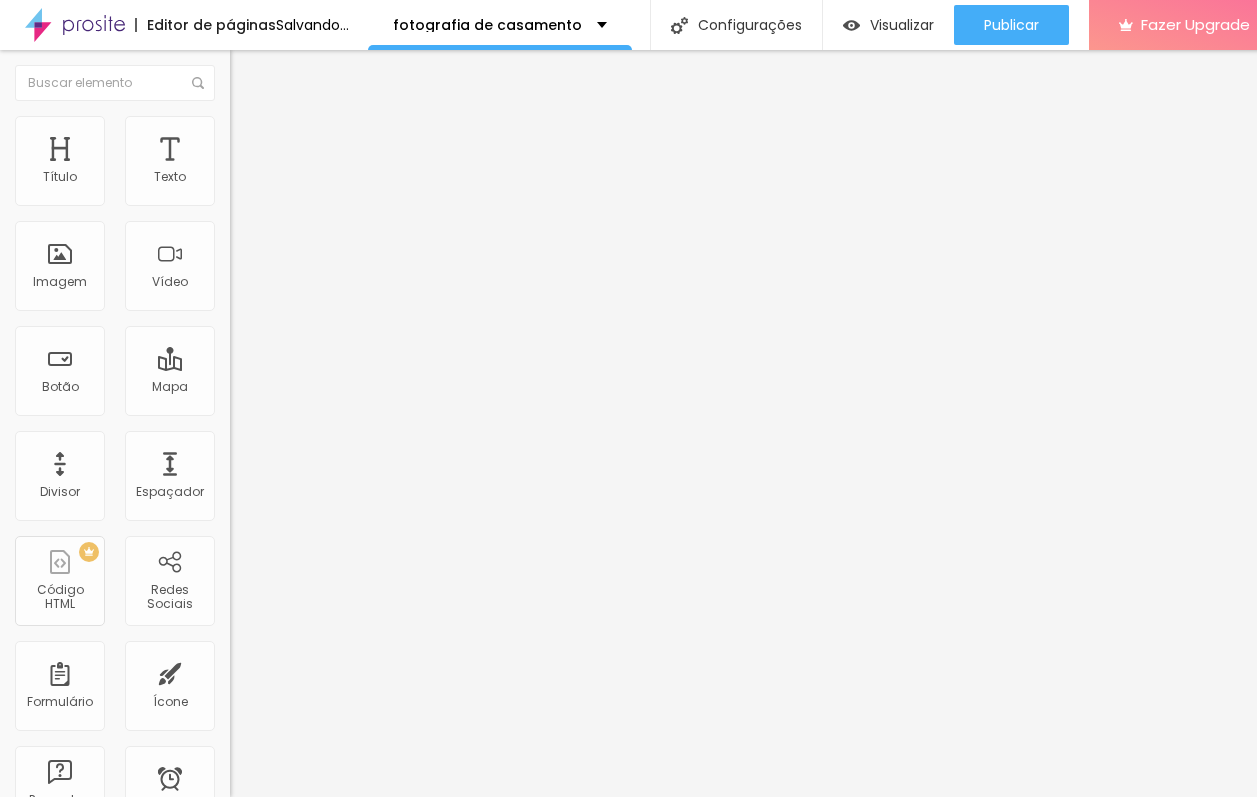 type on "https://prosite.alboompro.com/content/portfolio/work/1290270" 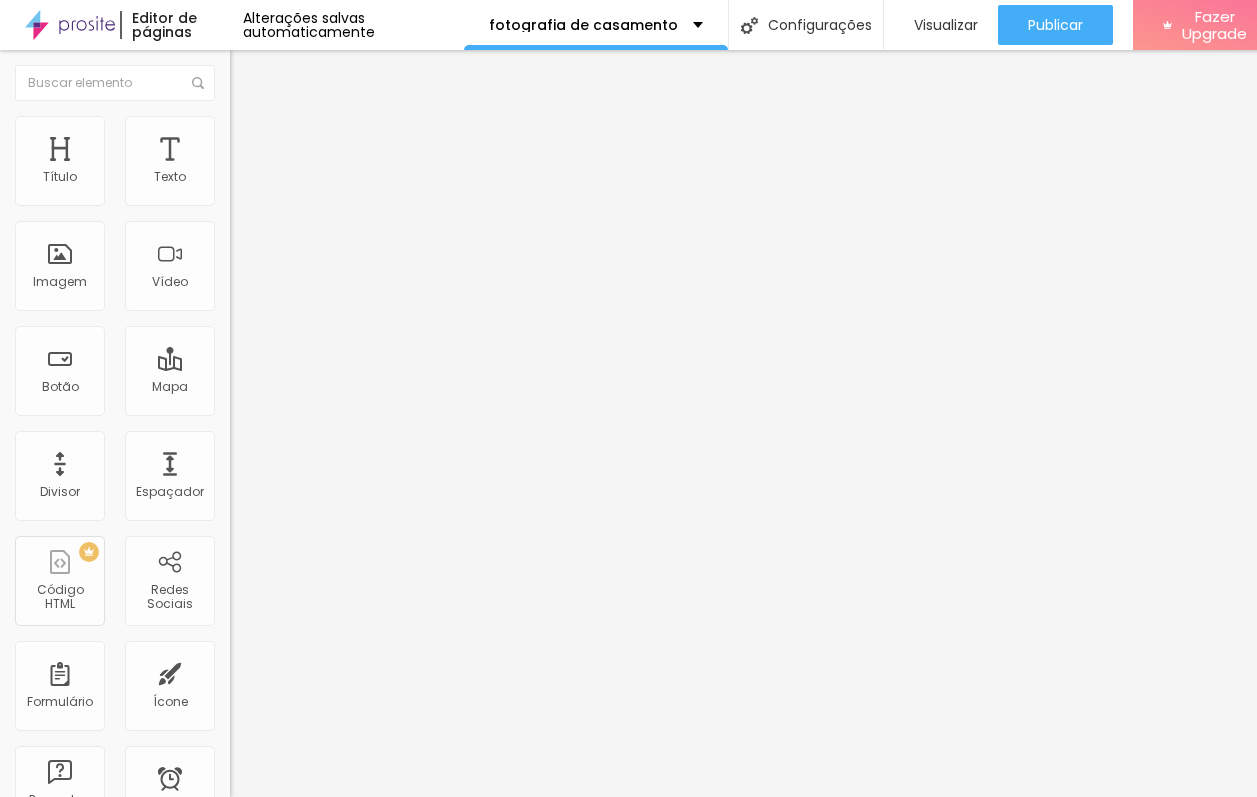 scroll, scrollTop: 0, scrollLeft: 0, axis: both 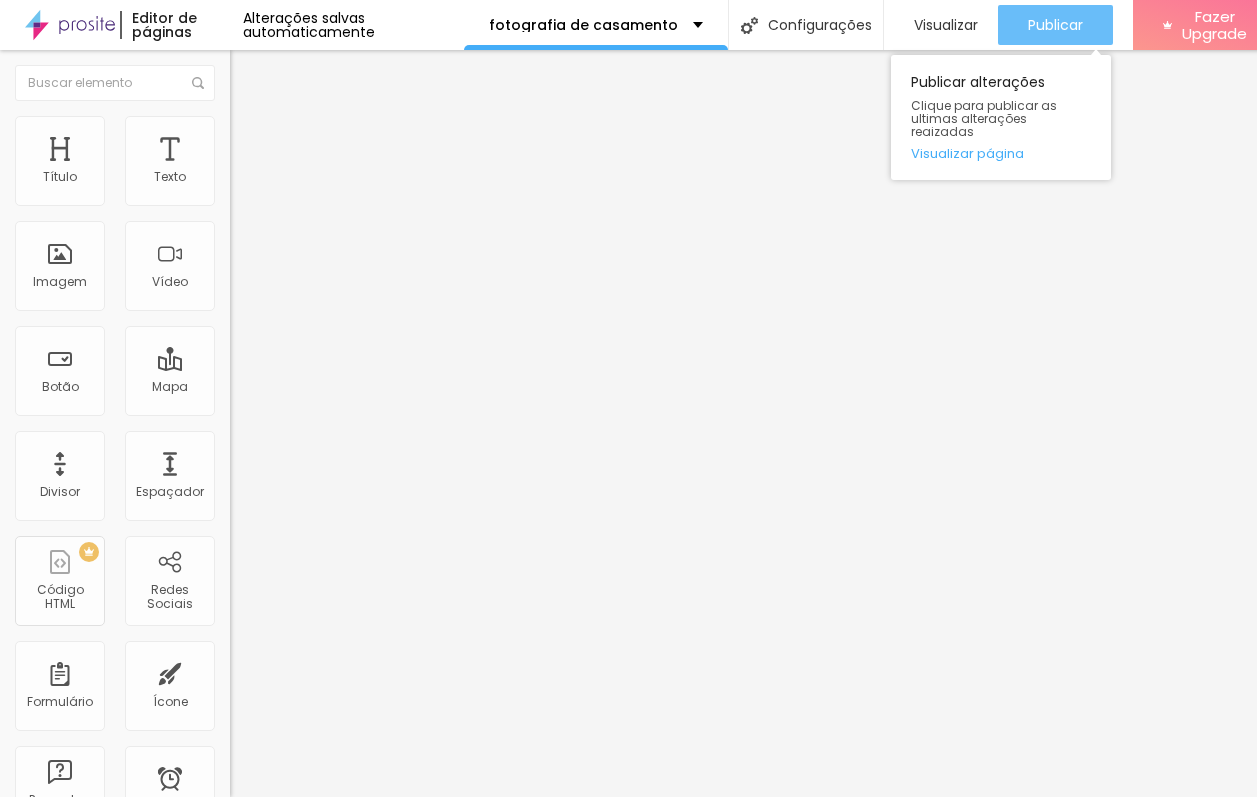 click on "Publicar" at bounding box center [1055, 25] 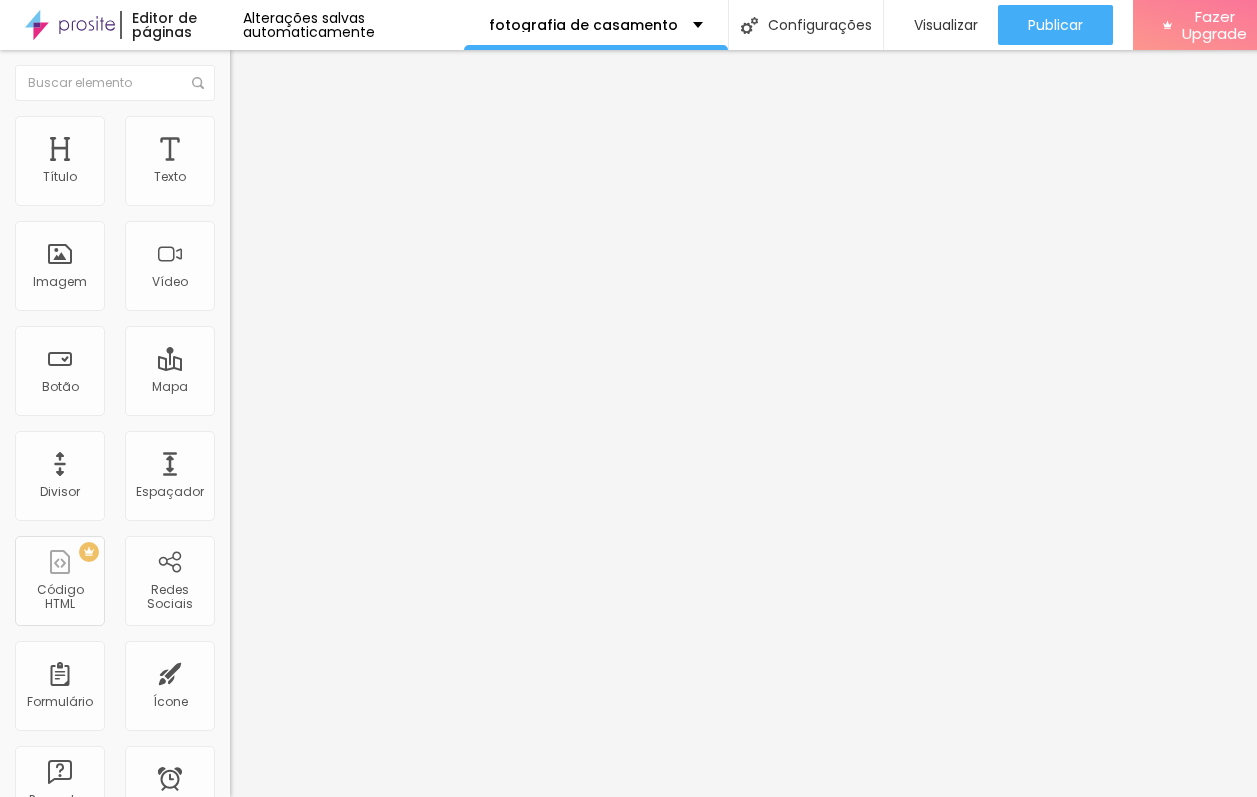 click on "Editar Imagem Conteúdo Estilo Avançado Trocar imagem Descrição da imagem (Alt) Alinhamento Proporção  Original Cinema 16:9 Padrão 4:3 Quadrado 1:1 Original Link URL https://prosite.alboompro.com/content/portfolio/work/1413640 Abrir em uma nova aba" at bounding box center [345, 423] 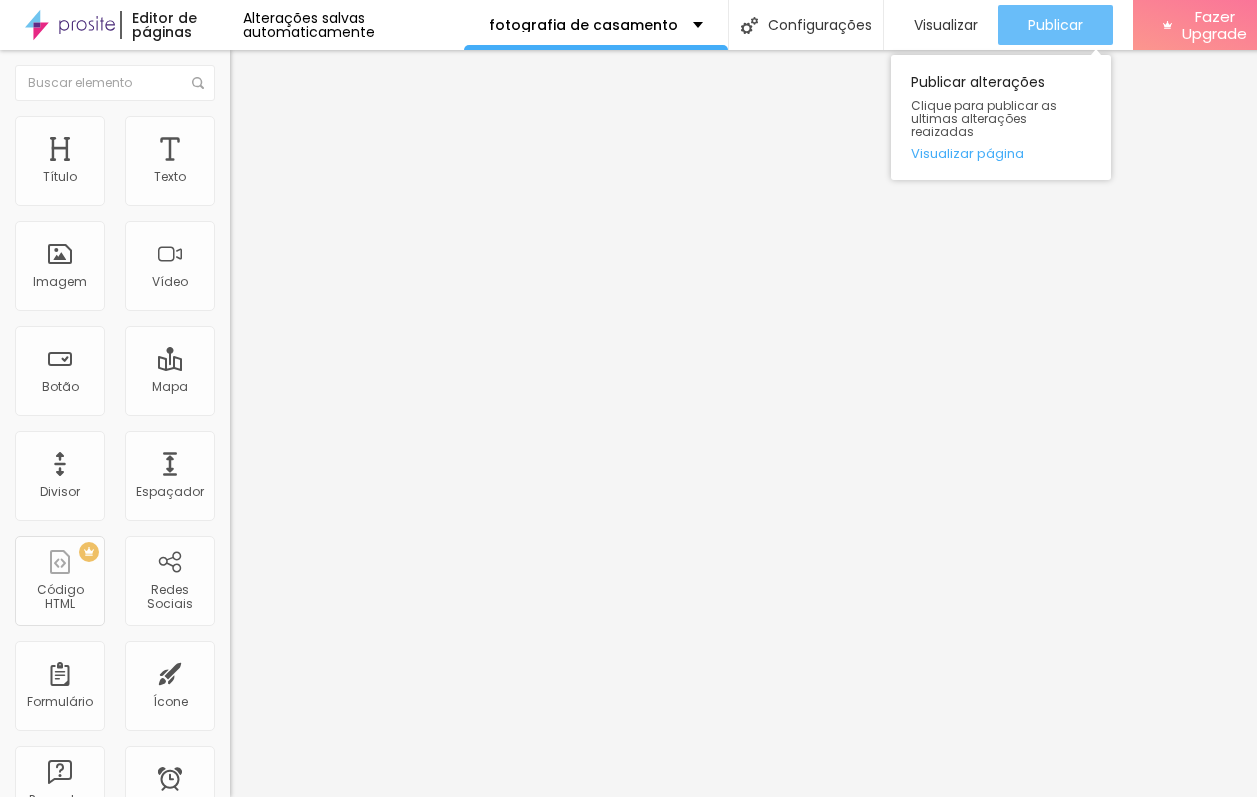 click on "Publicar" at bounding box center (1055, 25) 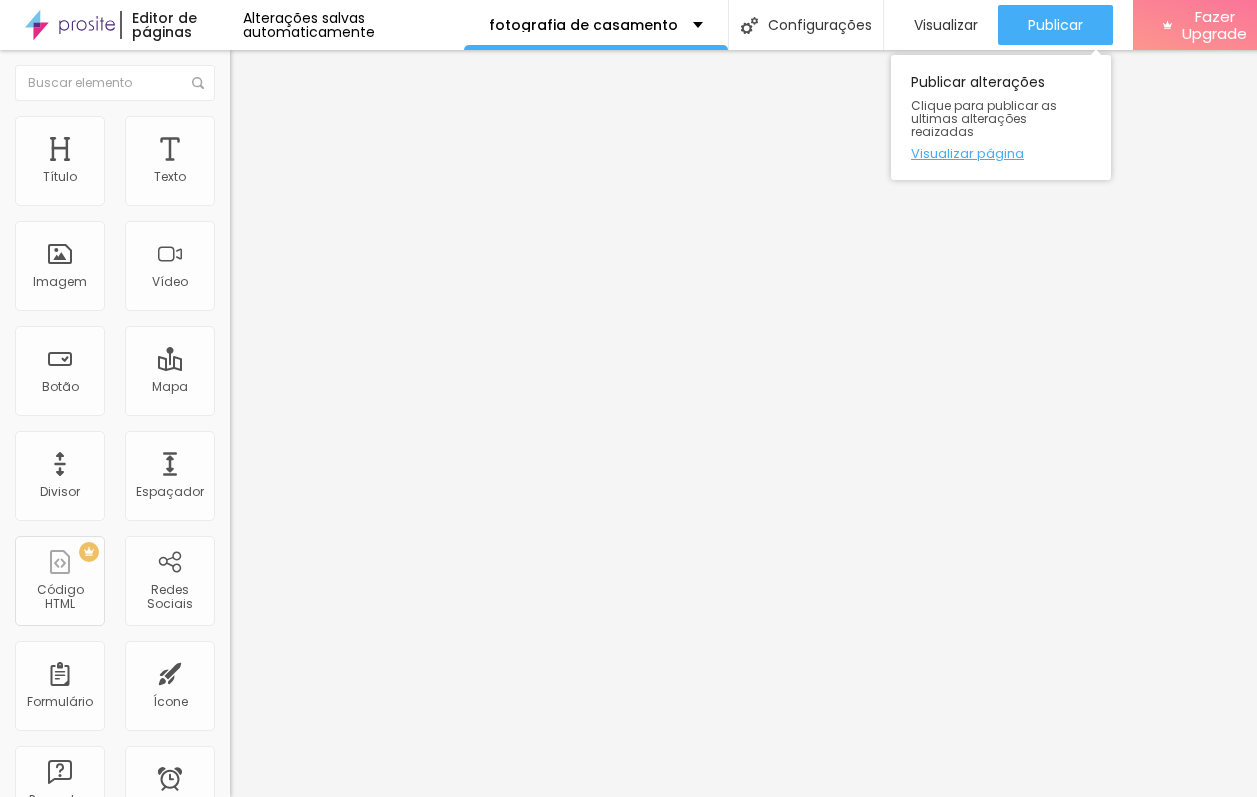 click on "Visualizar página" at bounding box center (1001, 153) 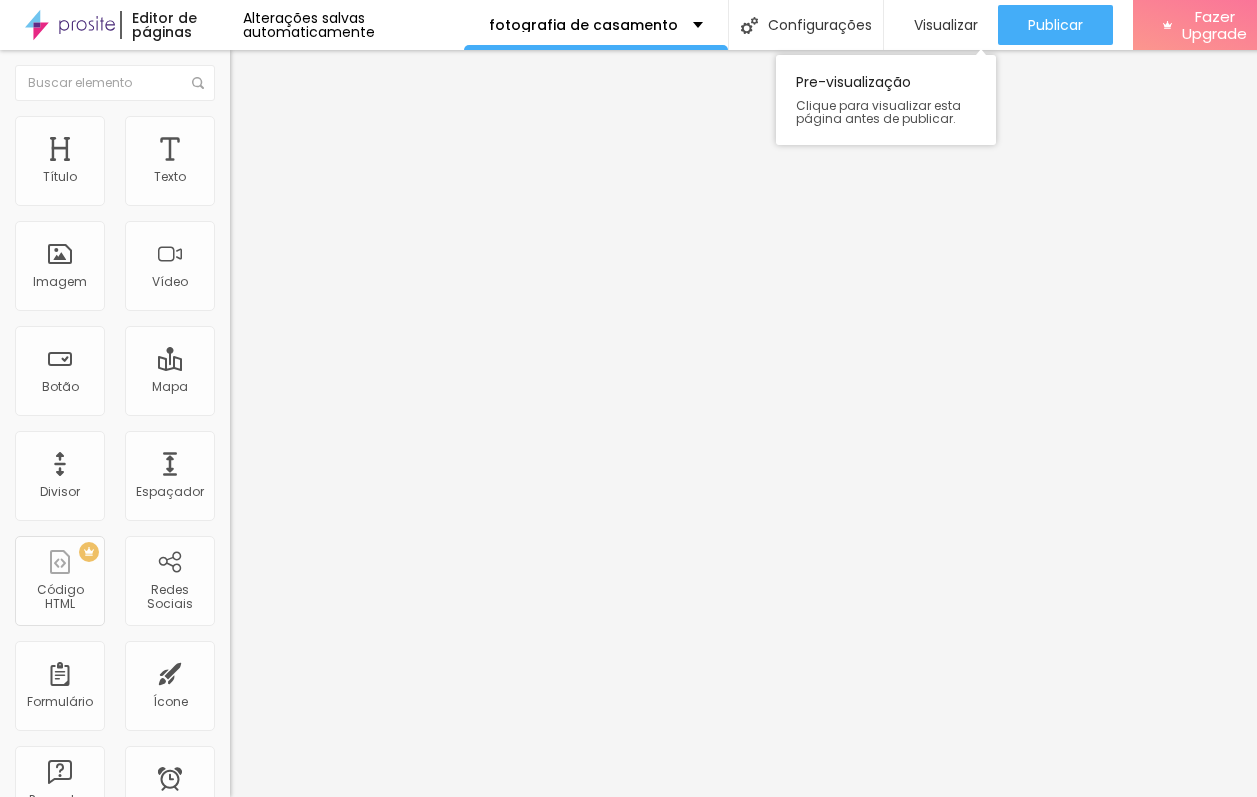 scroll, scrollTop: 0, scrollLeft: 0, axis: both 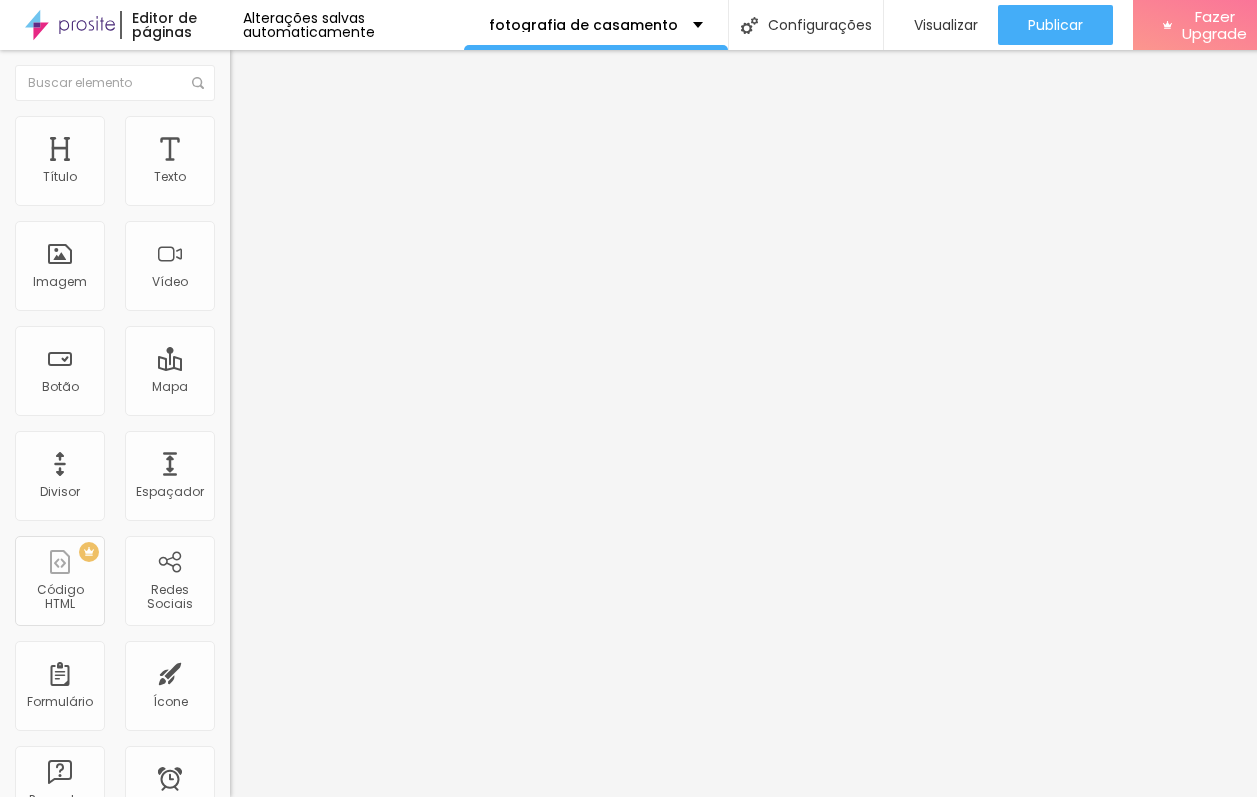 paste on "fotografolucianosantos.alboompro.com/portfolio/casamento/1413640-karen-e-wilian" 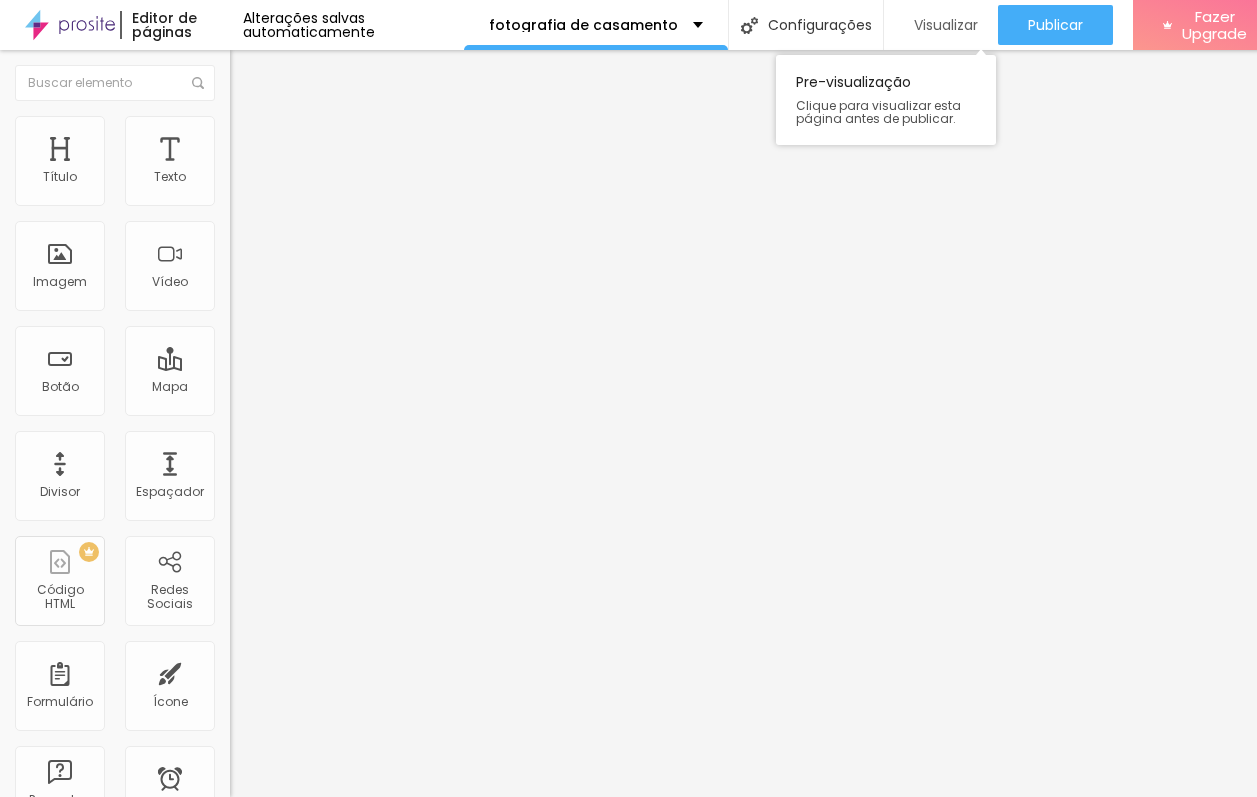 type on "https://fotografolucianosantos.alboompro.com/portfolio/casamento/1413640-karen-e-wilian" 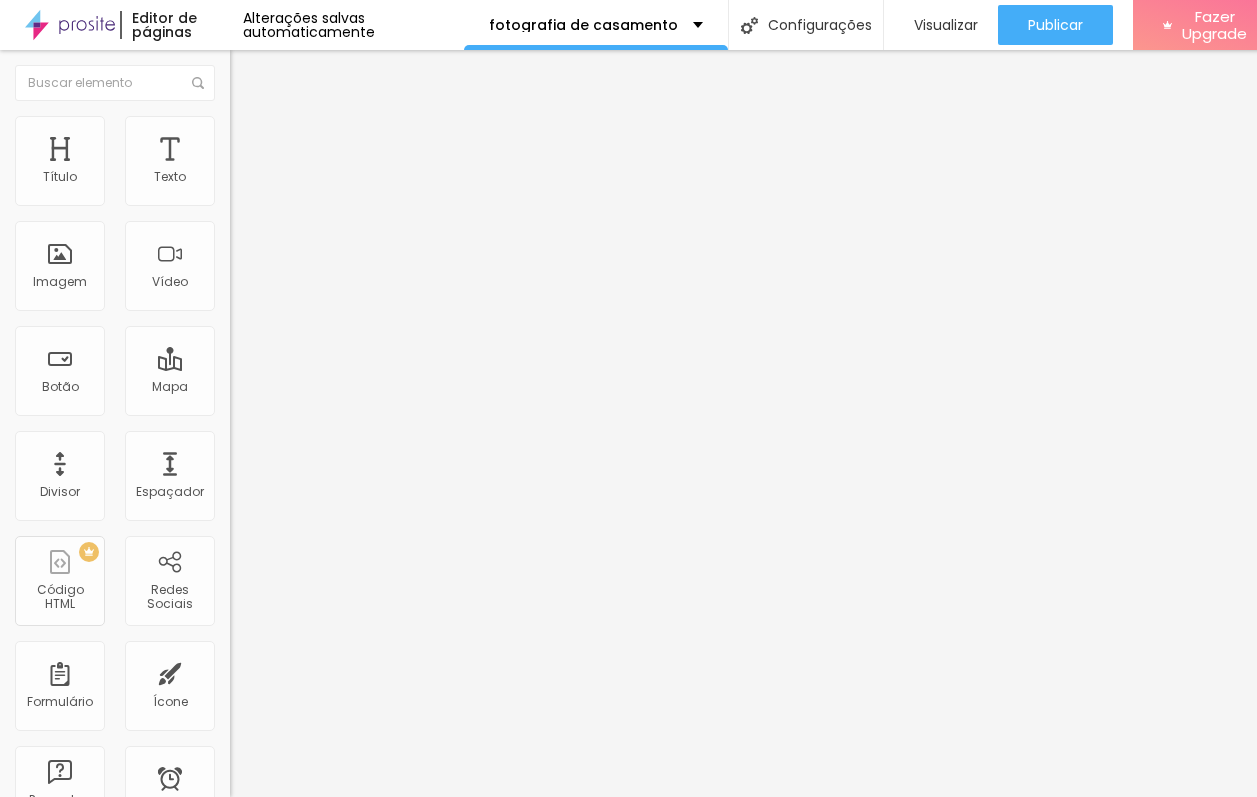 scroll, scrollTop: 0, scrollLeft: 202, axis: horizontal 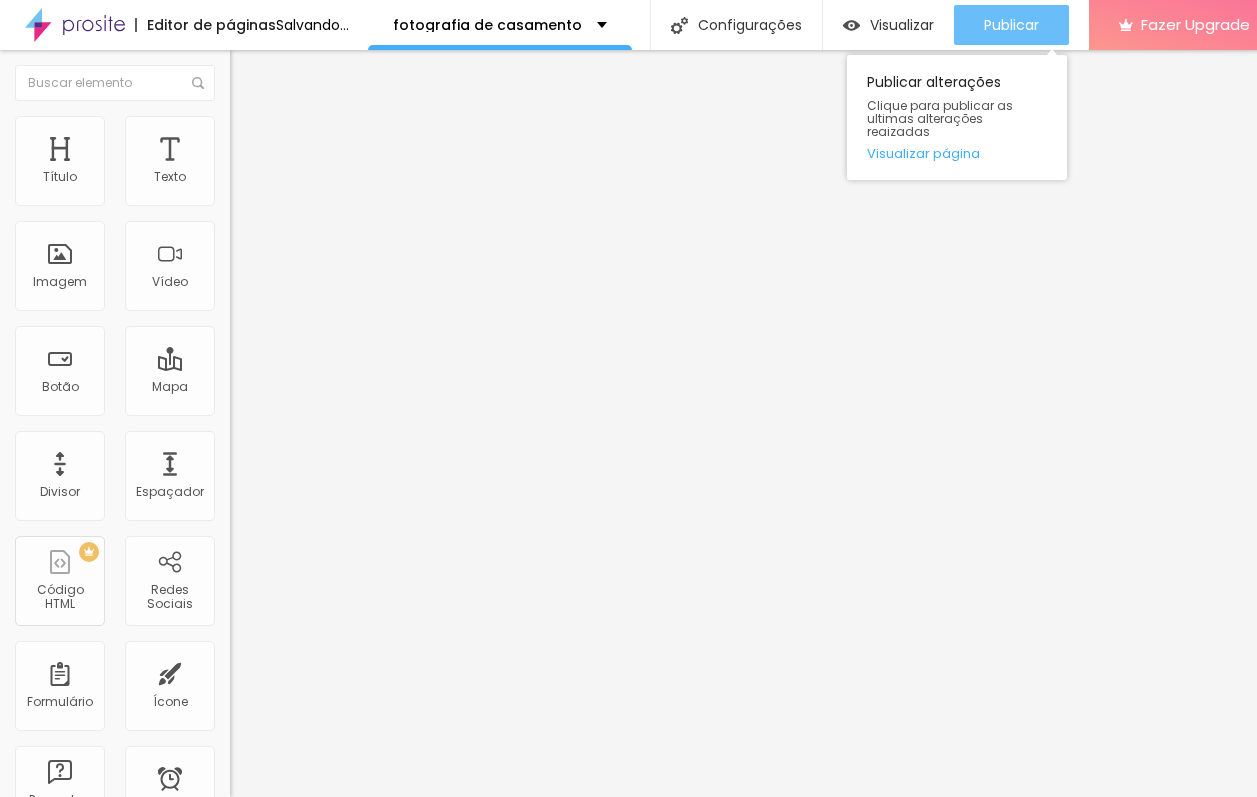 click on "Publicar" at bounding box center [1011, 25] 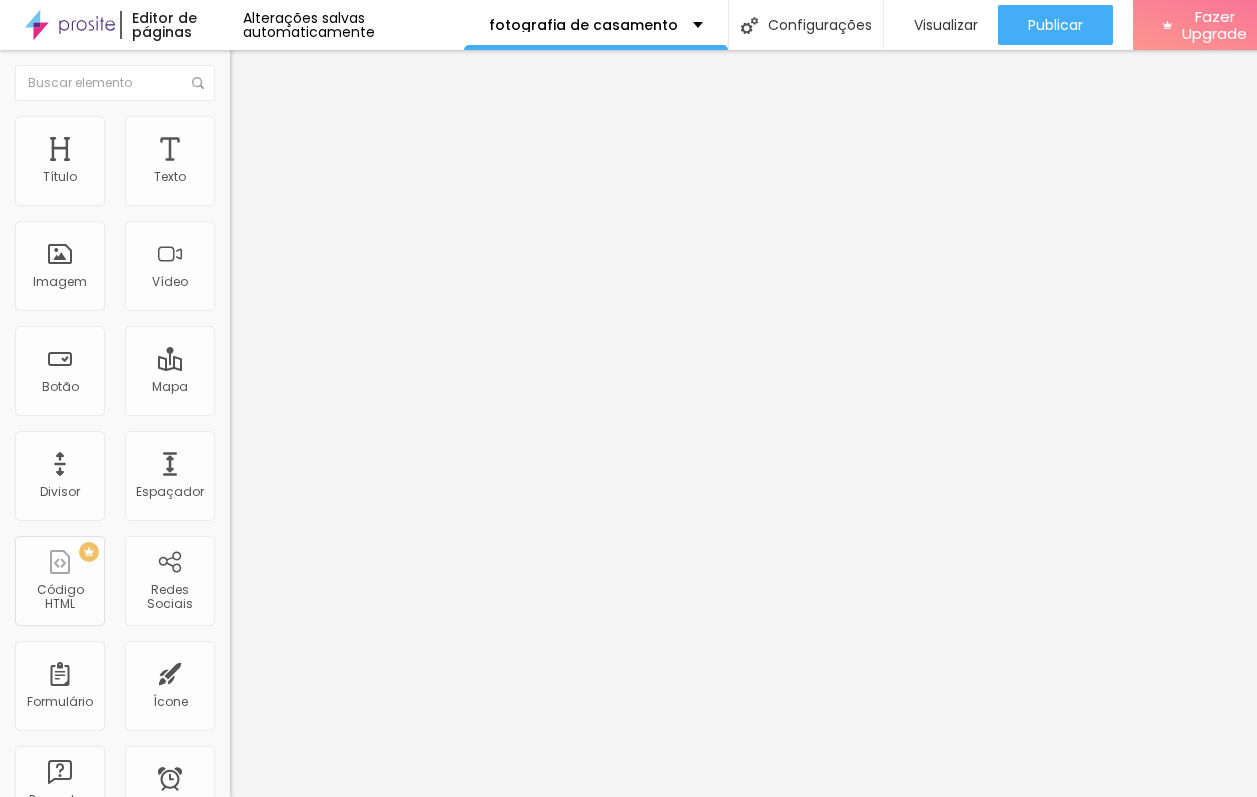 click on "https://fotografolucianosantos.alboompro.com/portfolio/casamento/1332780-marcia-e-eduardo" at bounding box center [350, 400] 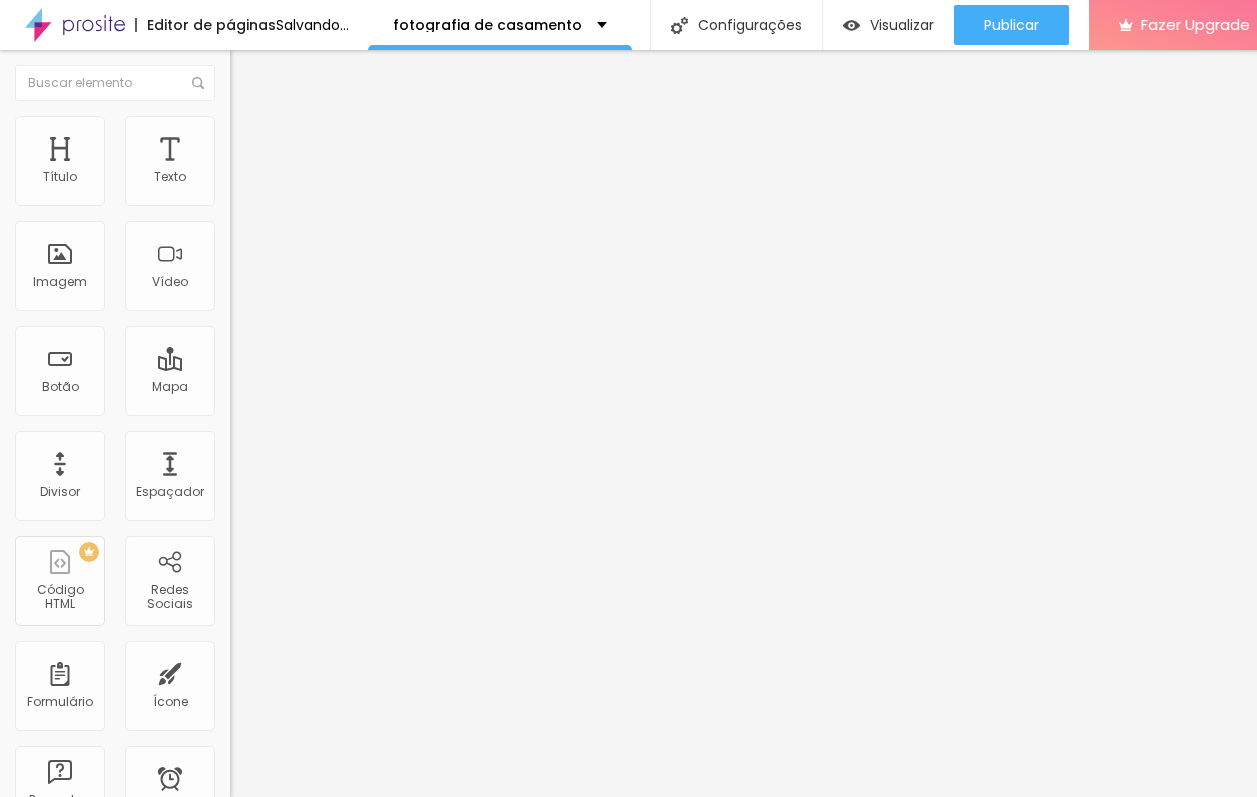 scroll, scrollTop: 1, scrollLeft: 485, axis: both 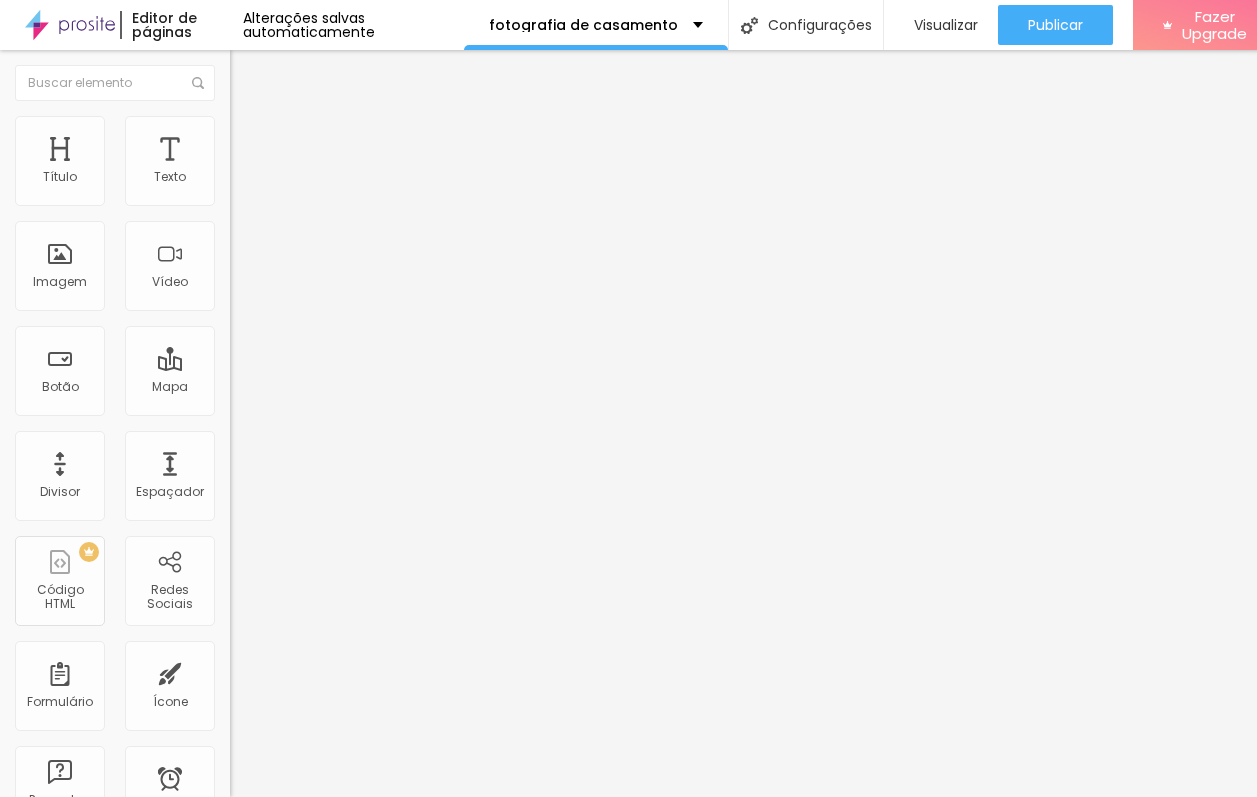 type on "https://fotografolucianosantos.alboompro.com/portfolio/casamento/1290270-casamento-karlize-e-leonardo" 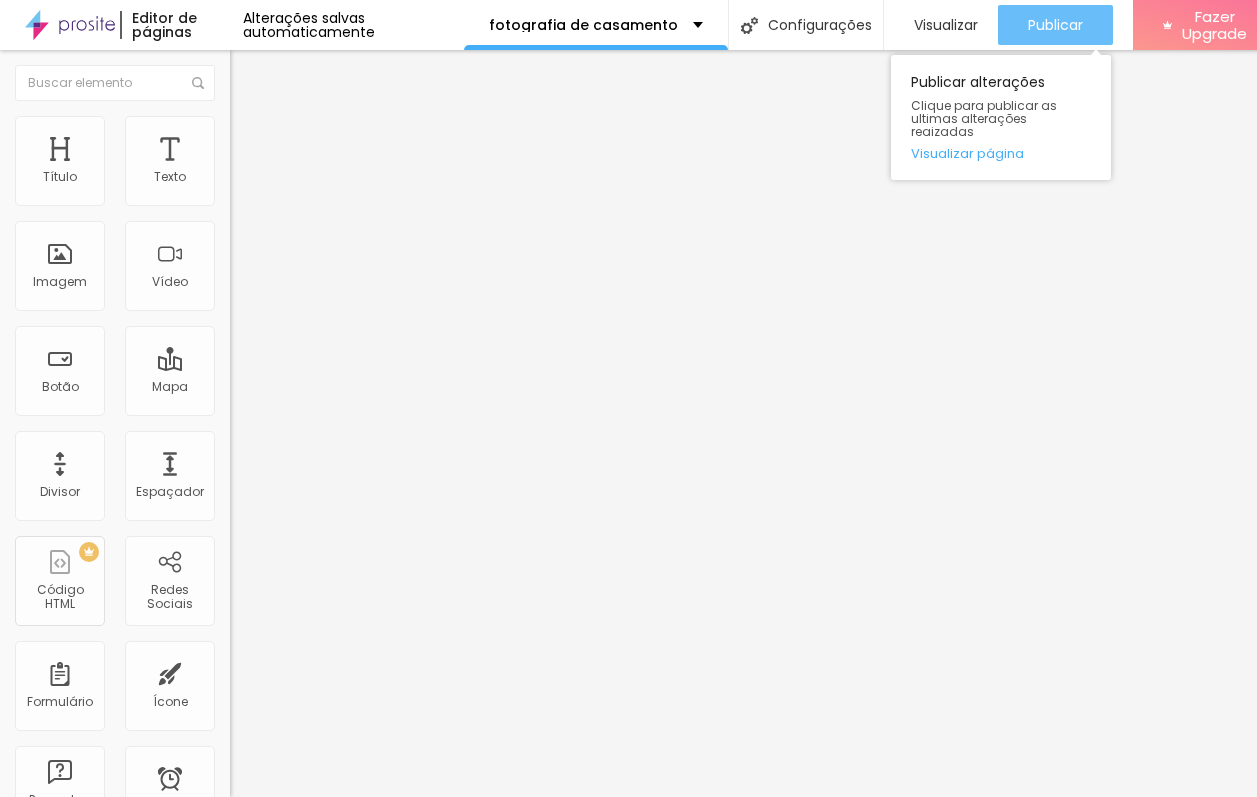 click on "Publicar" at bounding box center [1055, 25] 